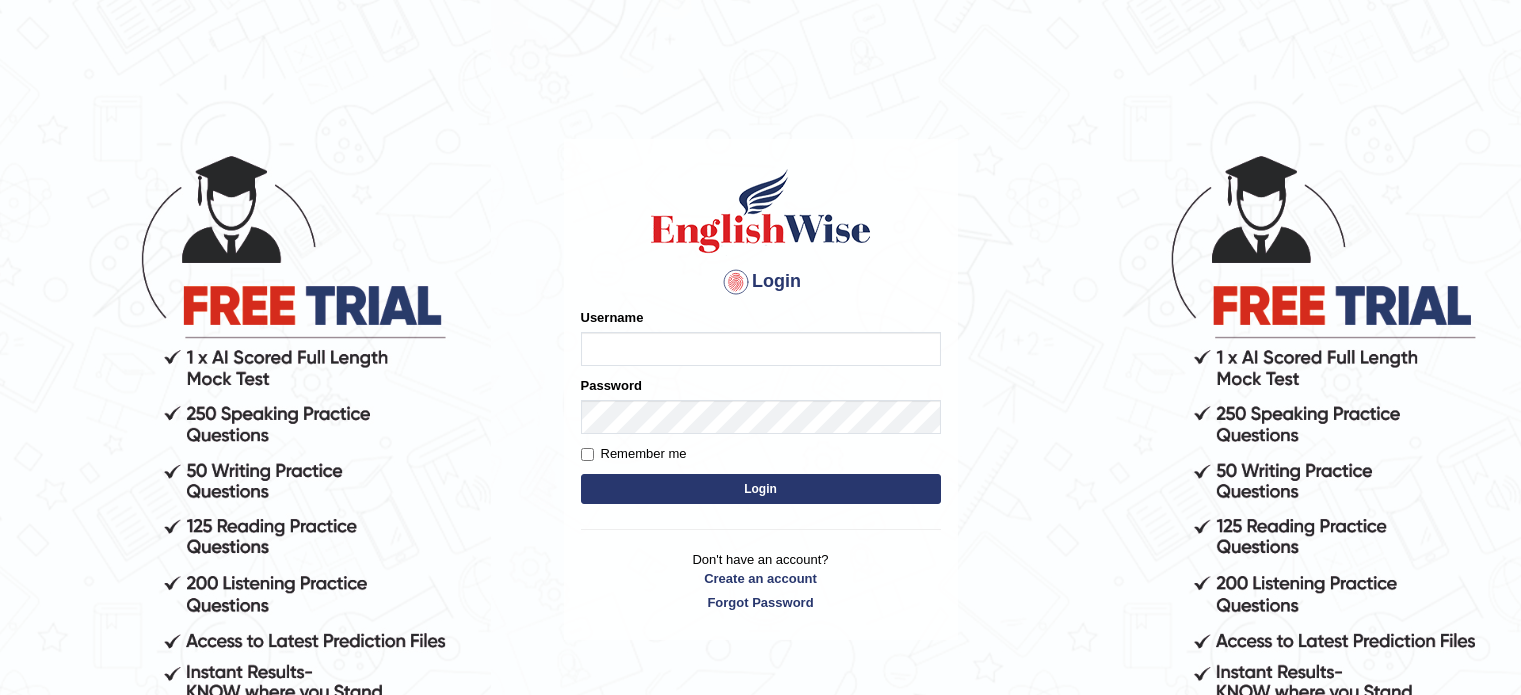scroll, scrollTop: 0, scrollLeft: 0, axis: both 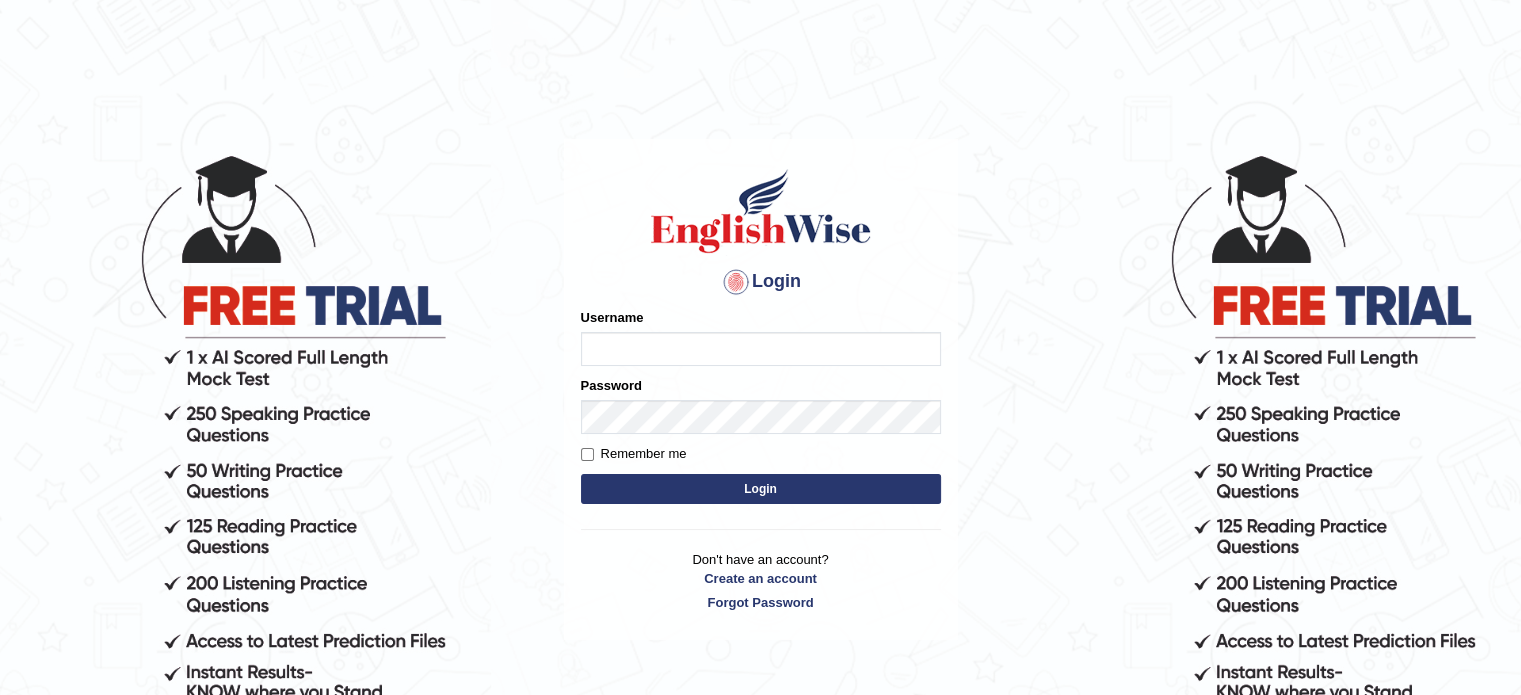 click on "Username" at bounding box center (761, 349) 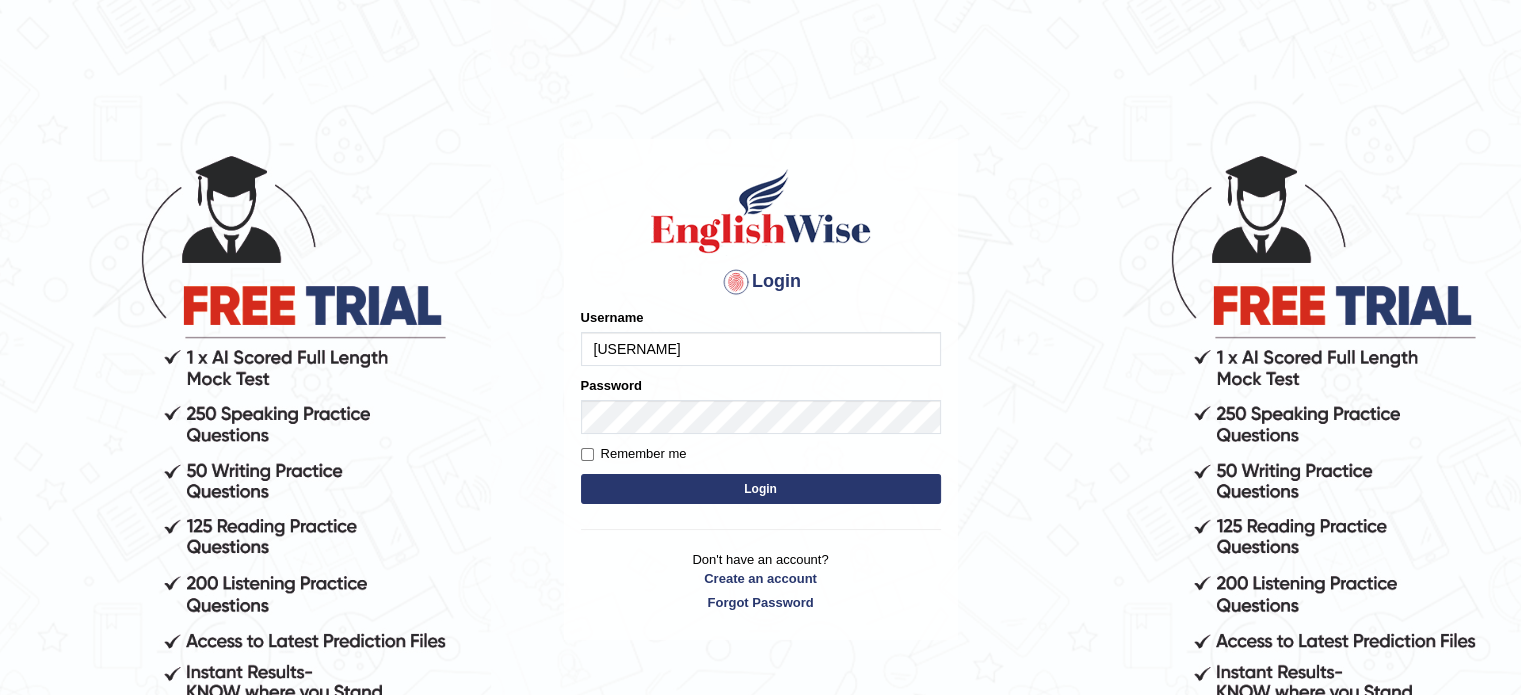 type on "[USERNAME]" 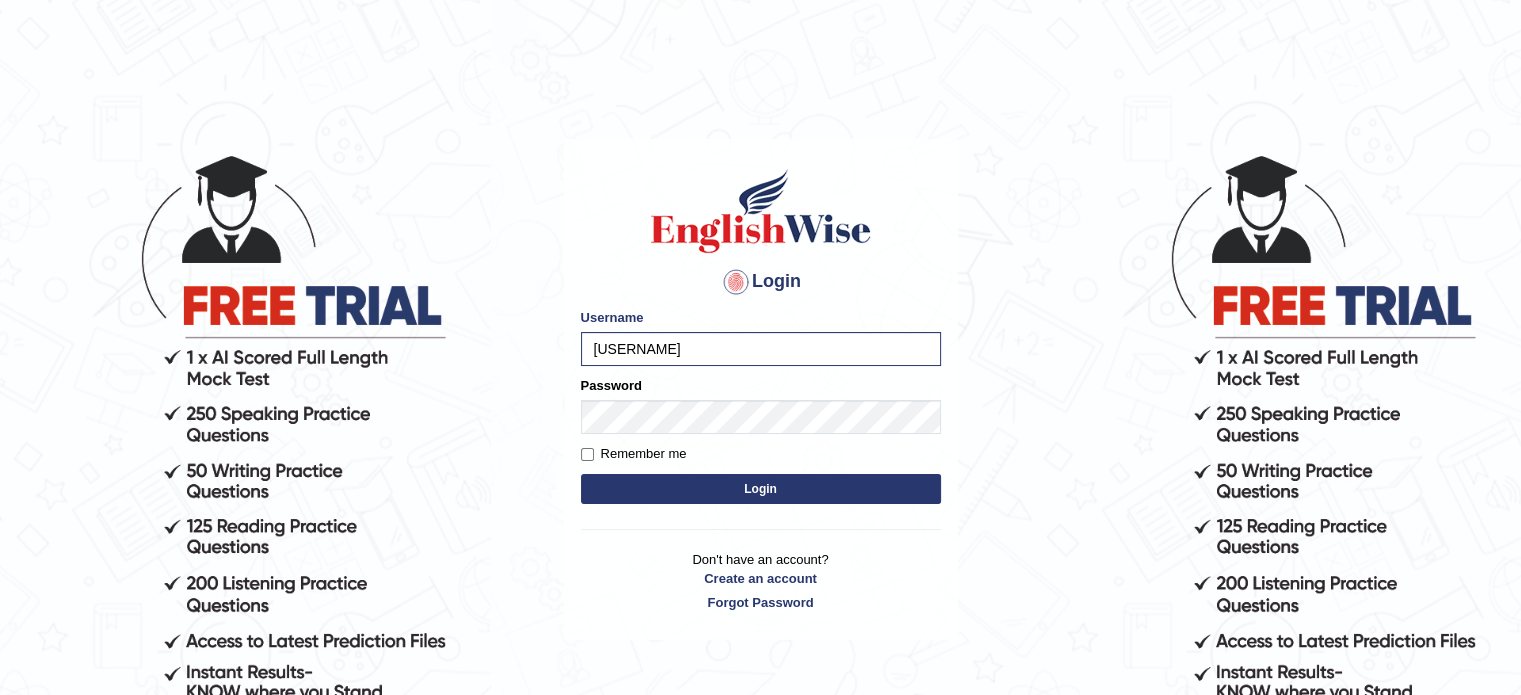 click on "Login" at bounding box center [761, 489] 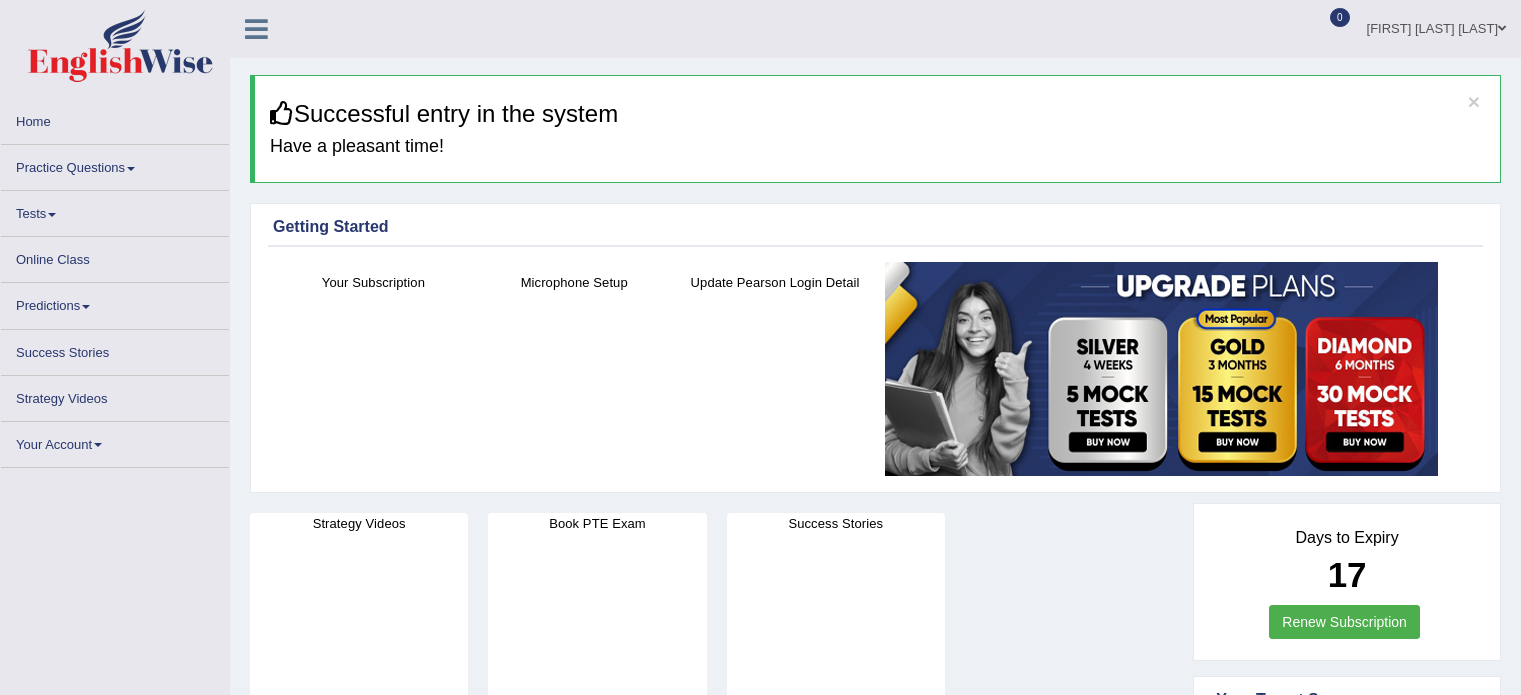 scroll, scrollTop: 0, scrollLeft: 0, axis: both 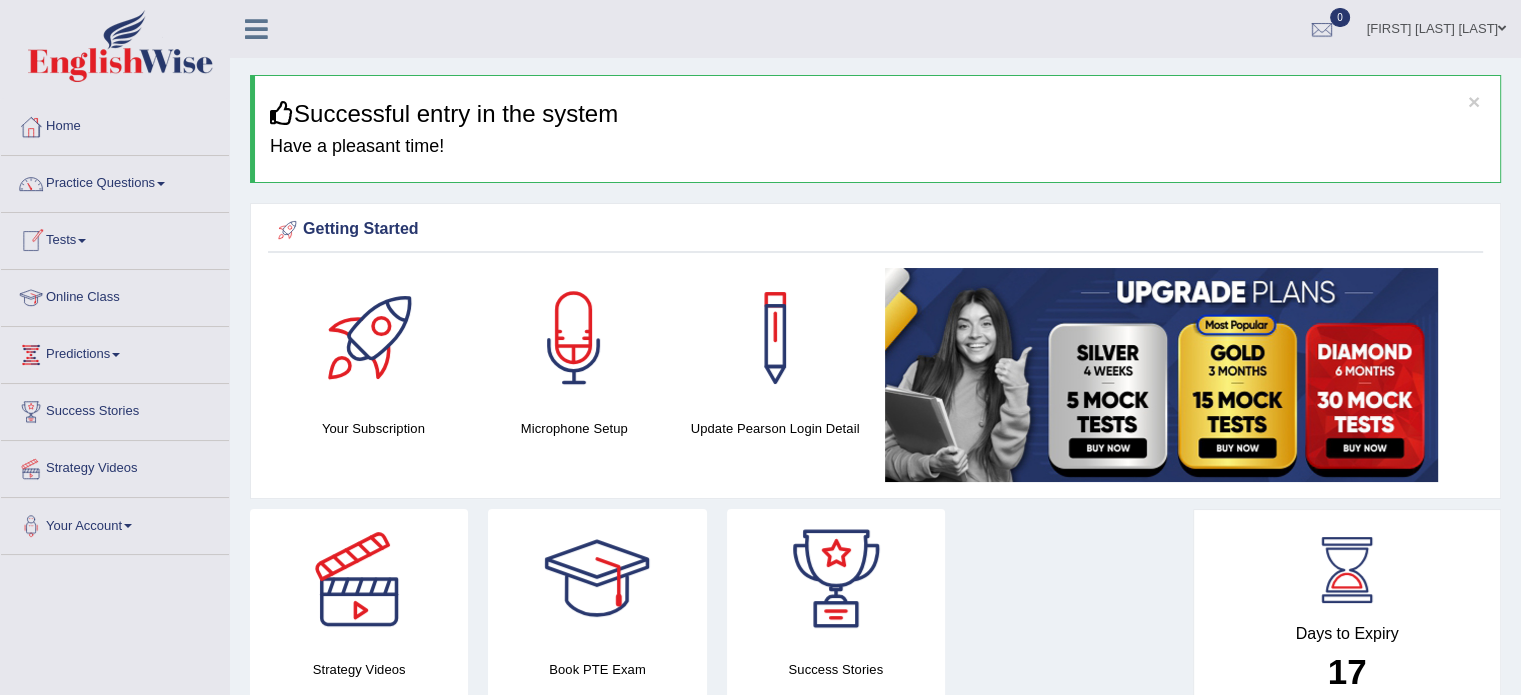 click on "Tests" at bounding box center (115, 238) 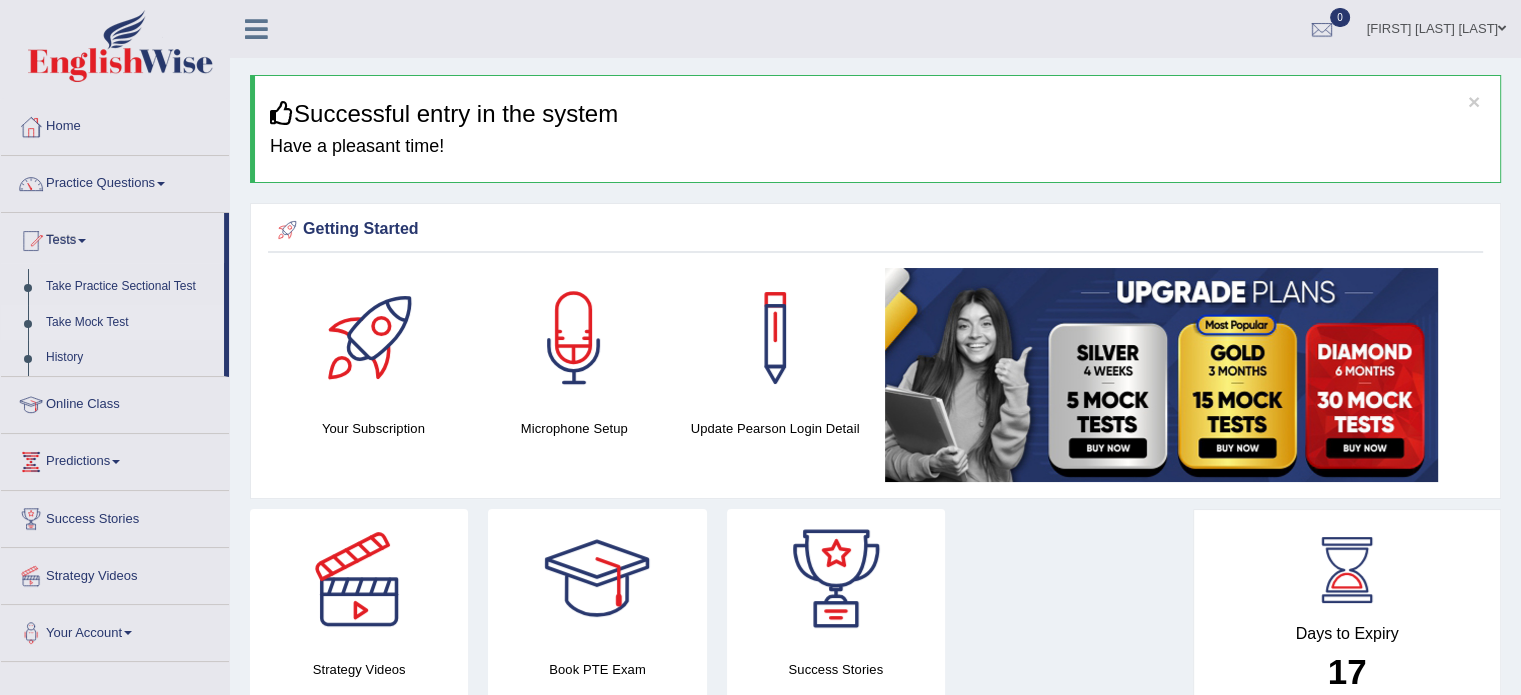 click on "Take Mock Test" at bounding box center [130, 323] 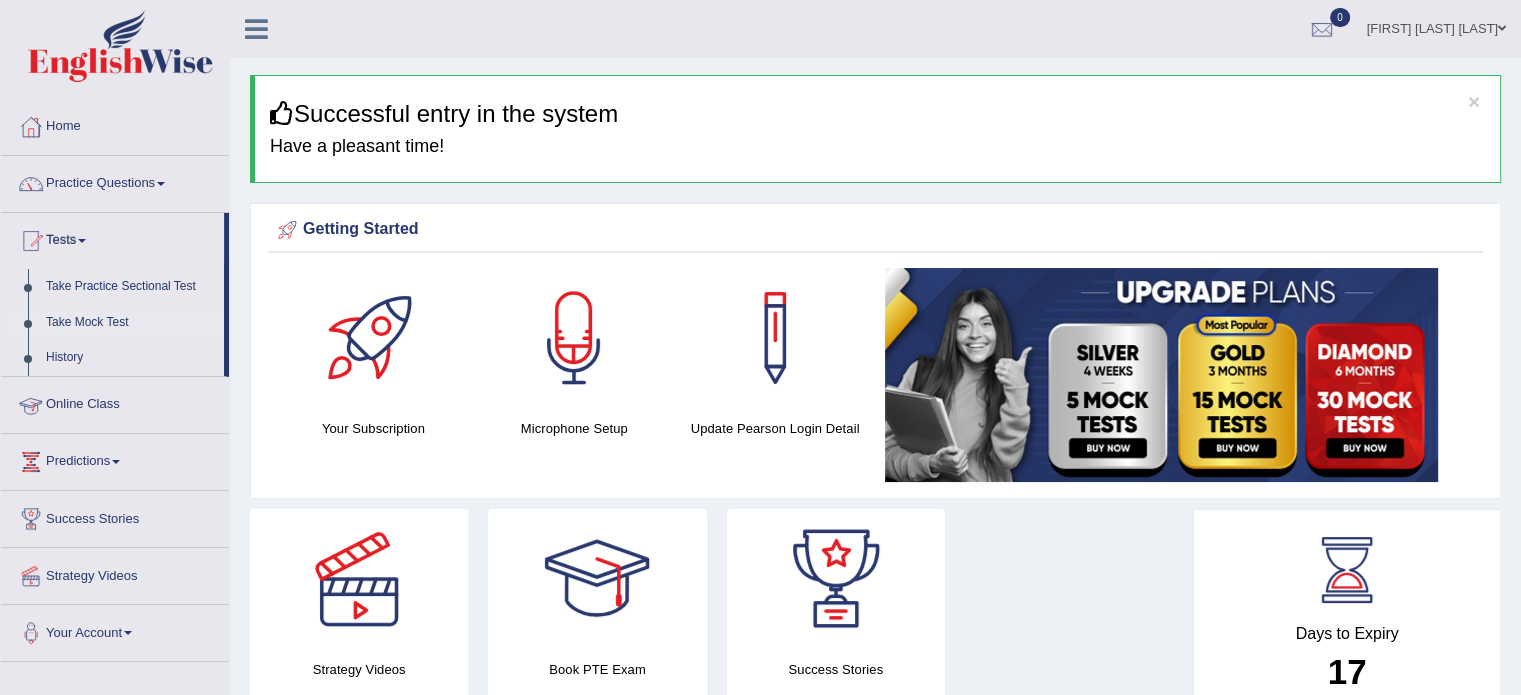 click on "Take Mock Test" at bounding box center (130, 323) 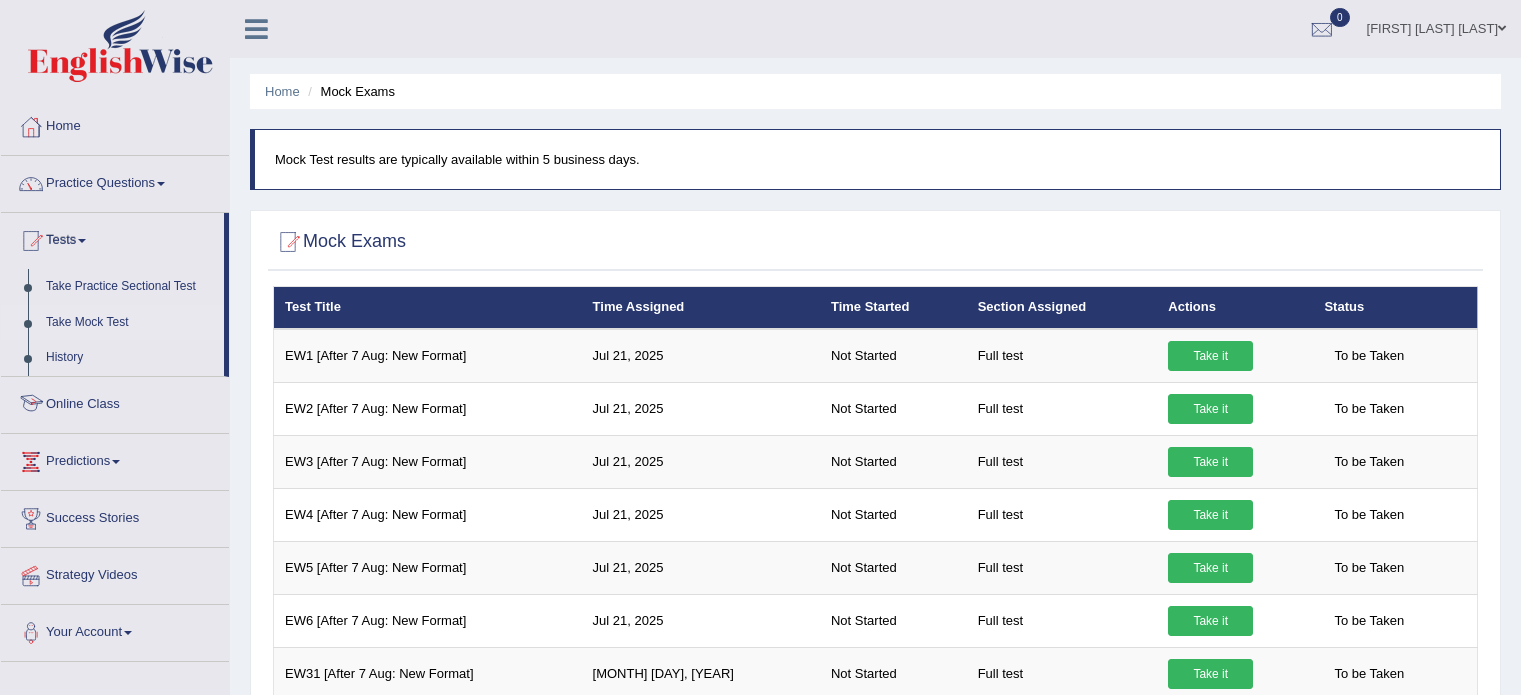 scroll, scrollTop: 0, scrollLeft: 0, axis: both 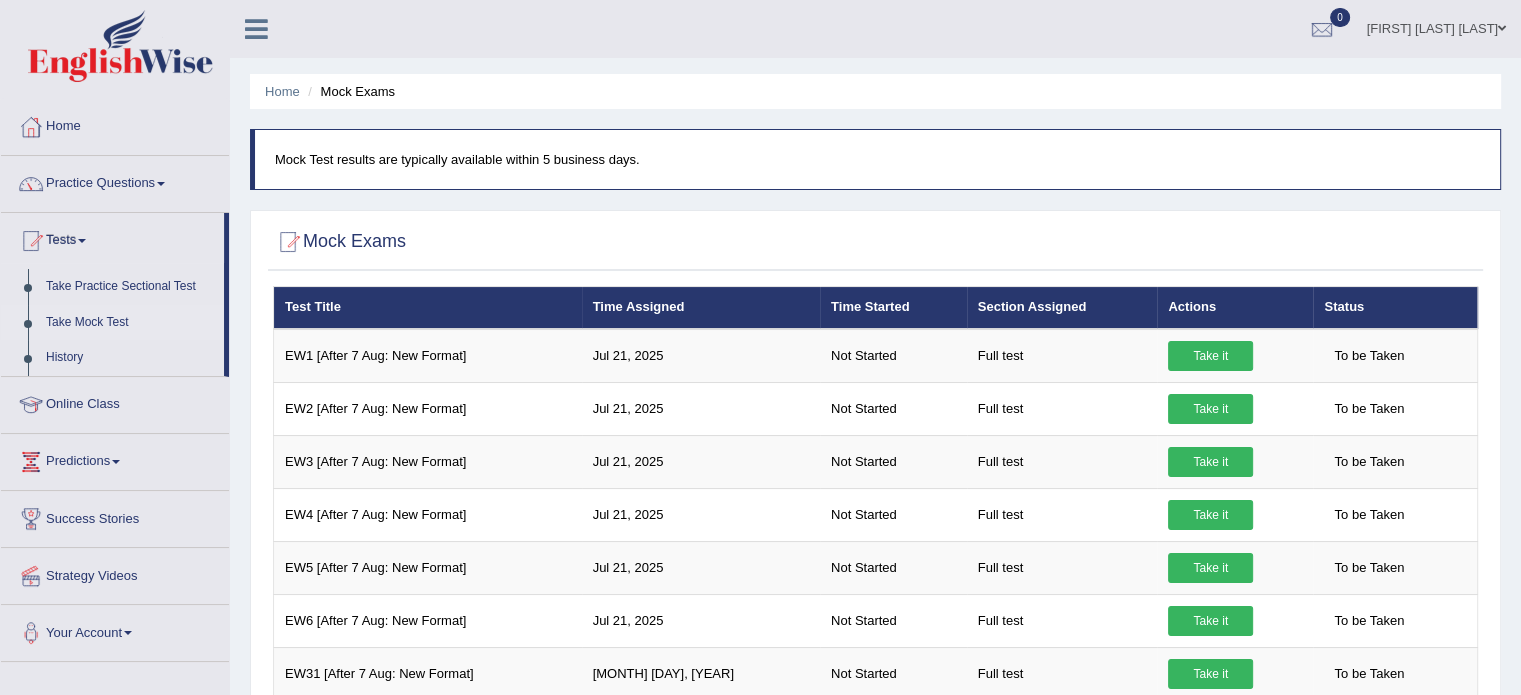 drag, startPoint x: 1525, startPoint y: 131, endPoint x: 1492, endPoint y: 68, distance: 71.11962 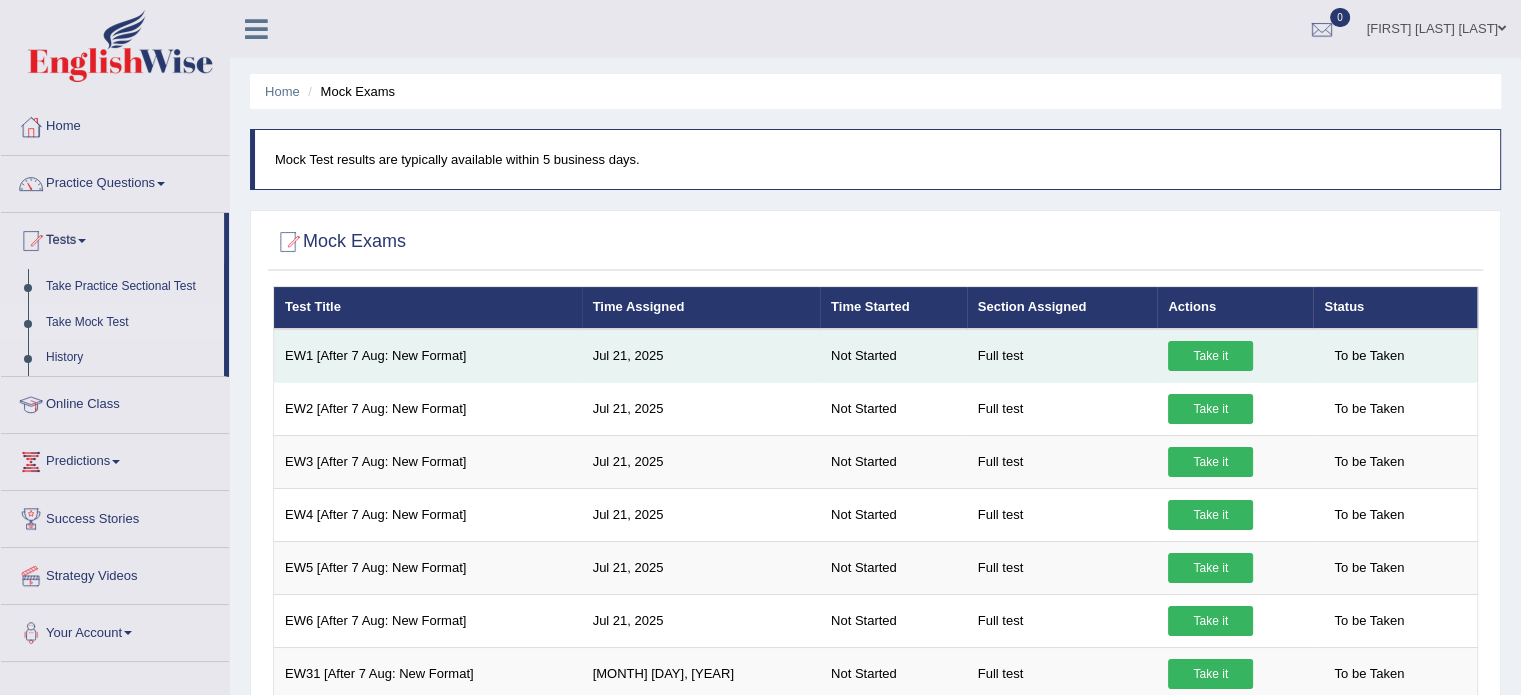 click on "Take it" at bounding box center [1210, 356] 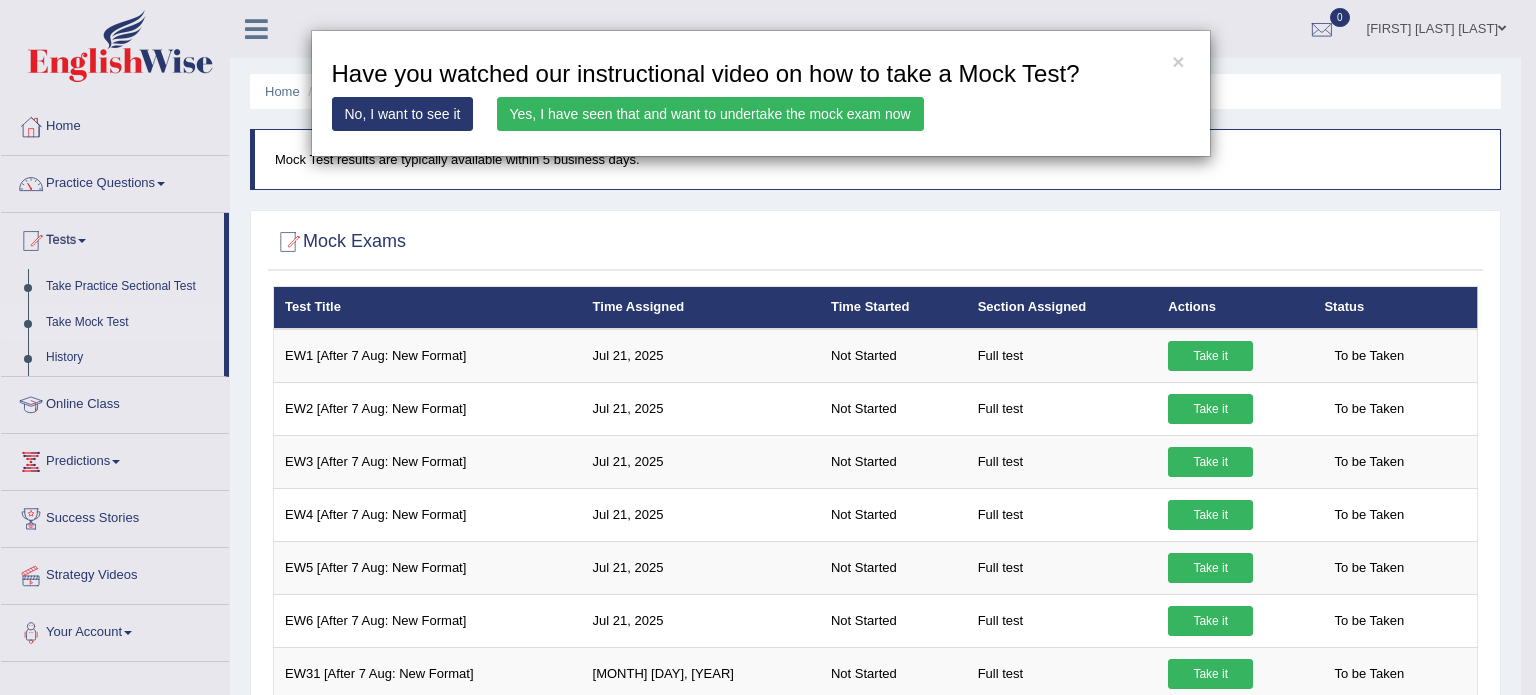 click on "Yes, I have seen that and want to undertake the mock exam now" at bounding box center [710, 114] 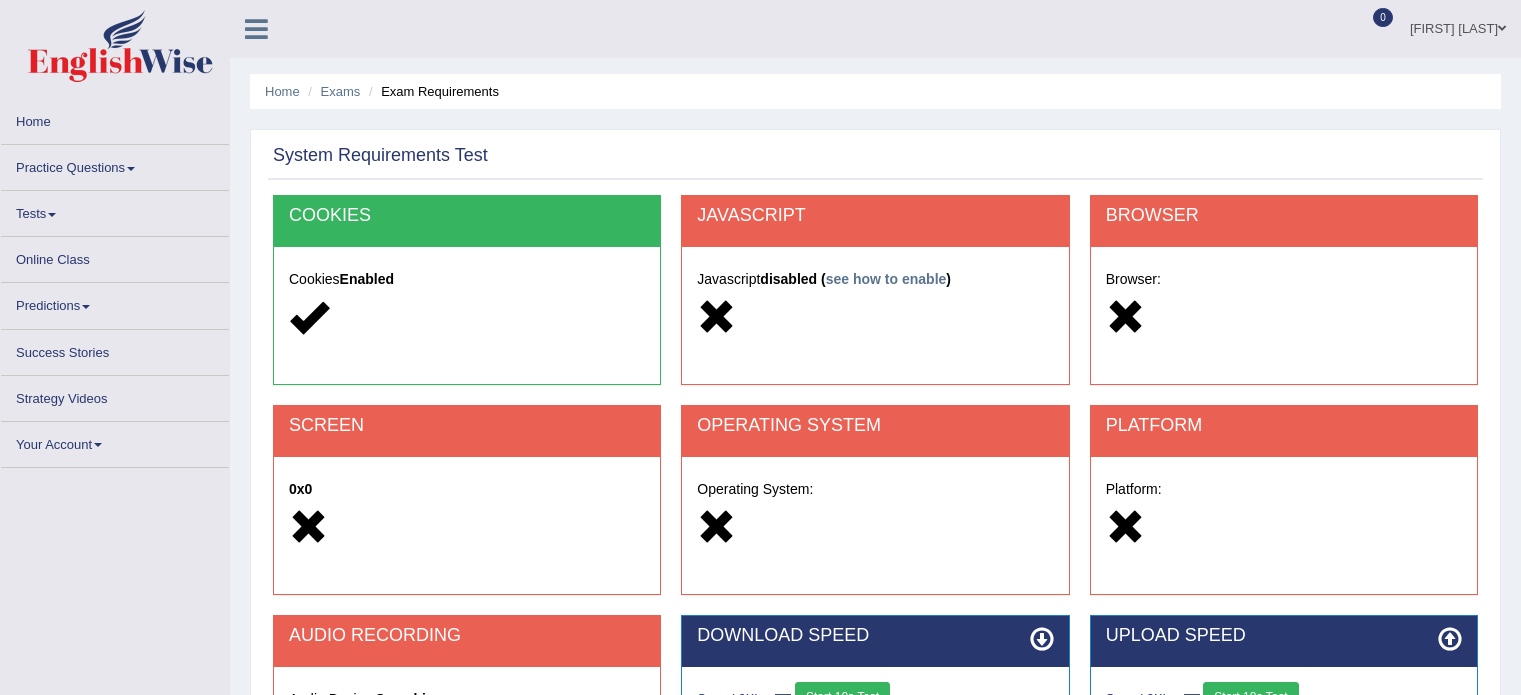 scroll, scrollTop: 0, scrollLeft: 0, axis: both 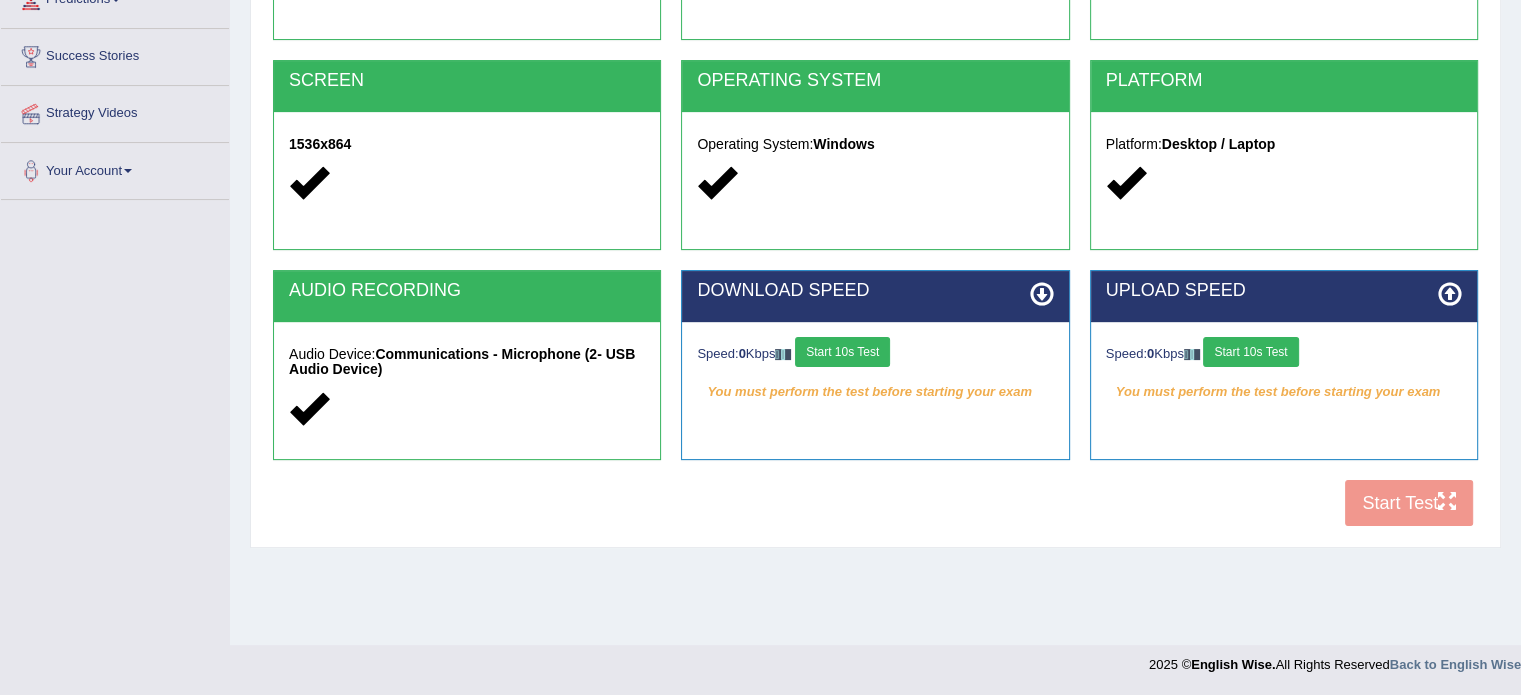 click on "Start 10s Test" at bounding box center [842, 352] 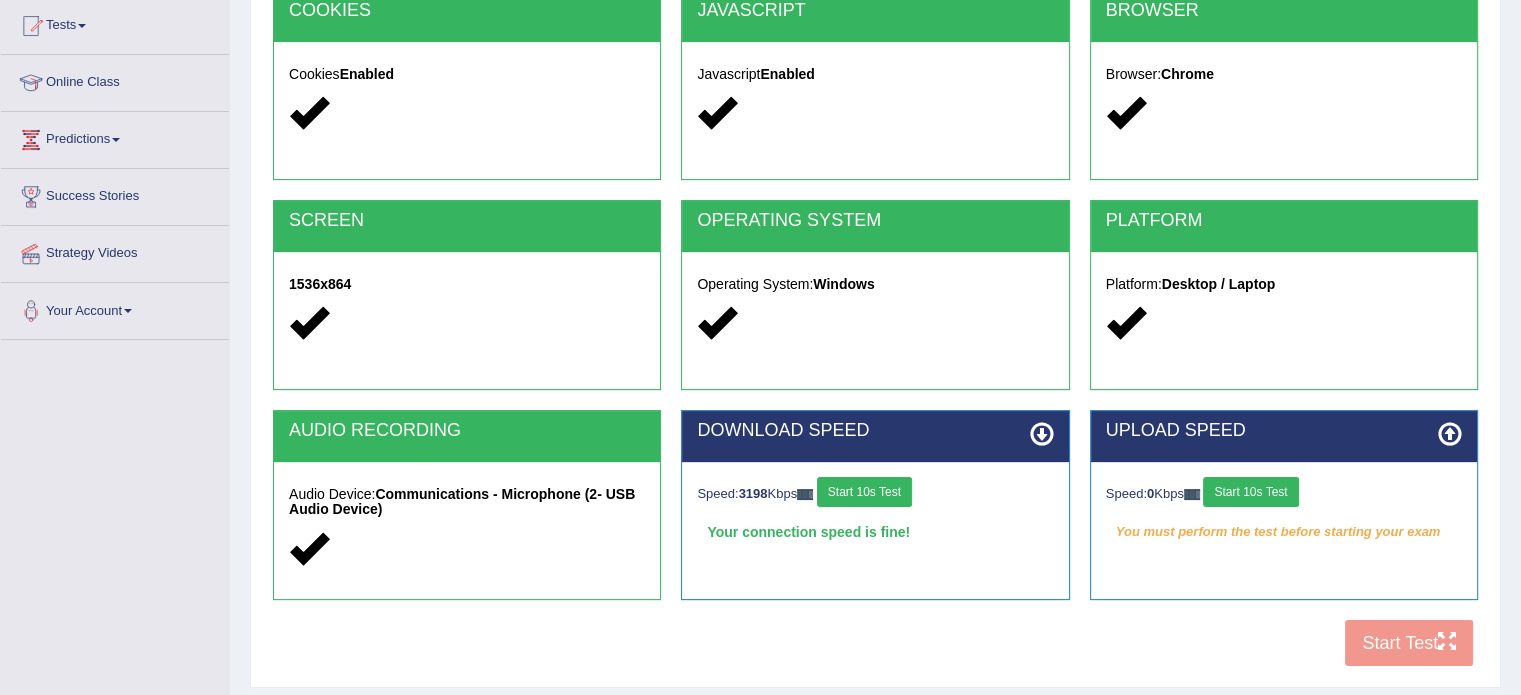scroll, scrollTop: 355, scrollLeft: 0, axis: vertical 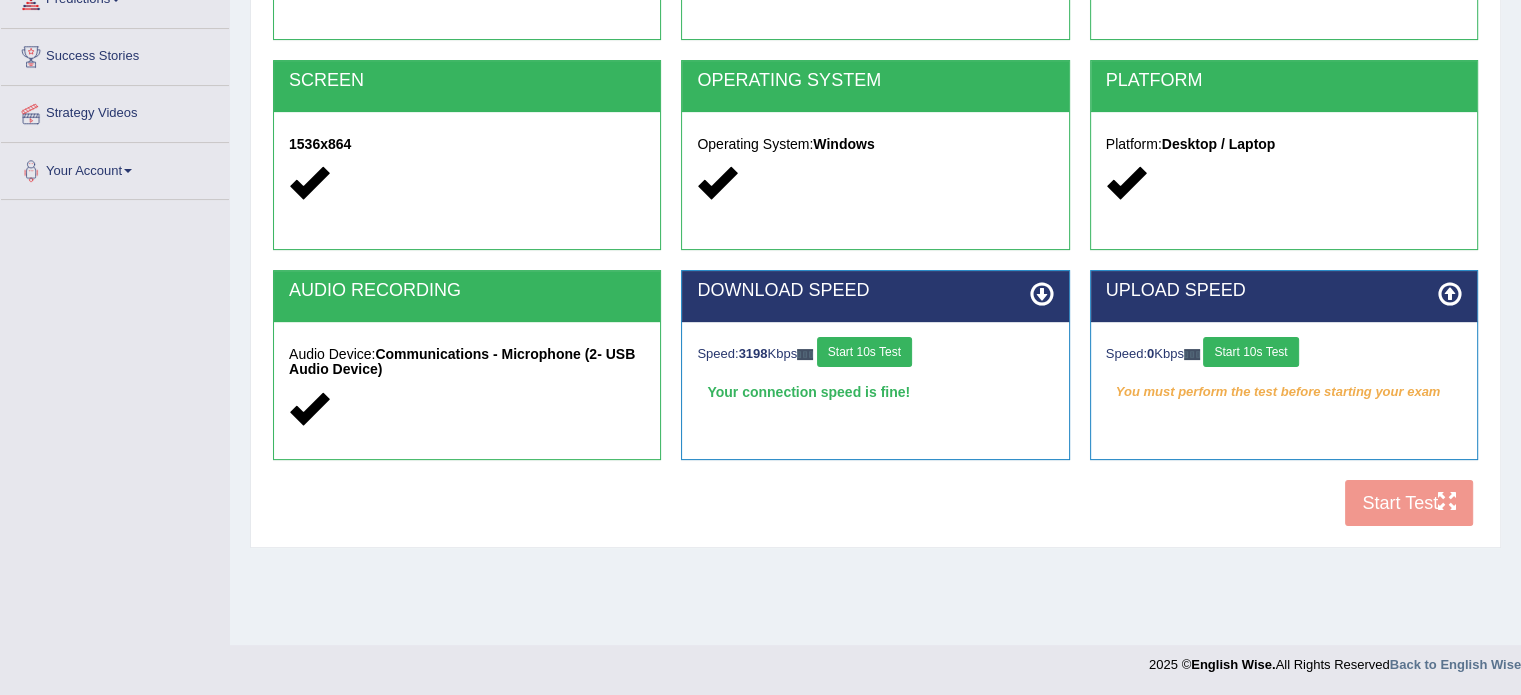 click on "Start 10s Test" at bounding box center (864, 352) 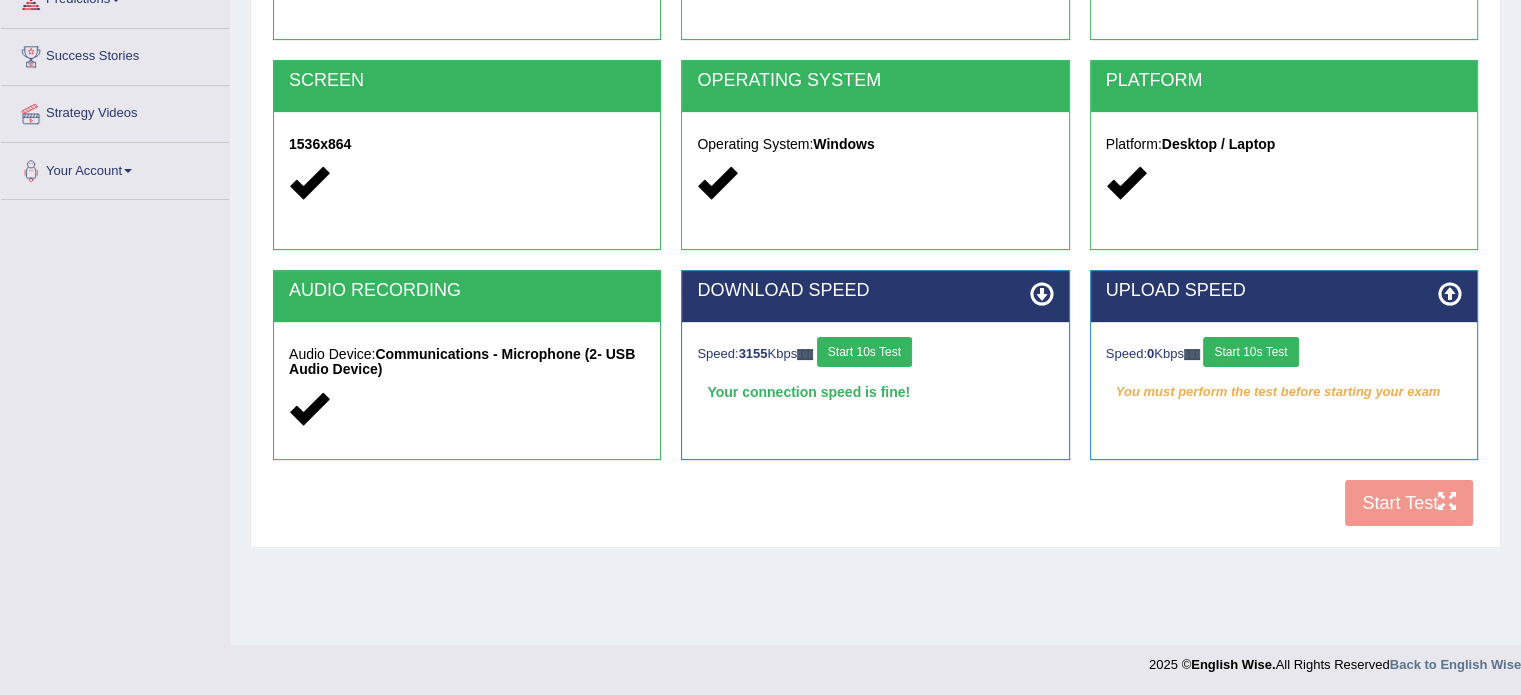 click on "COOKIES
Cookies  Enabled
JAVASCRIPT
Javascript  Enabled
BROWSER
Browser:  Chrome
SCREEN
1536x864
OPERATING SYSTEM
Operating System:  Windows
PLATFORM
Platform:  Desktop / Laptop
AUDIO RECORDING
Audio Device:  Communications - Microphone (2- USB Audio Device)
DOWNLOAD SPEED
Speed:  3155  Kbps    Start 10s Test
Your connection speed is fine!
Select Audio Quality
UPLOAD SPEED
Speed:  0  Kbps    Start 10s Test
You must perform the test before starting your exam
Start Test" at bounding box center (875, 193) 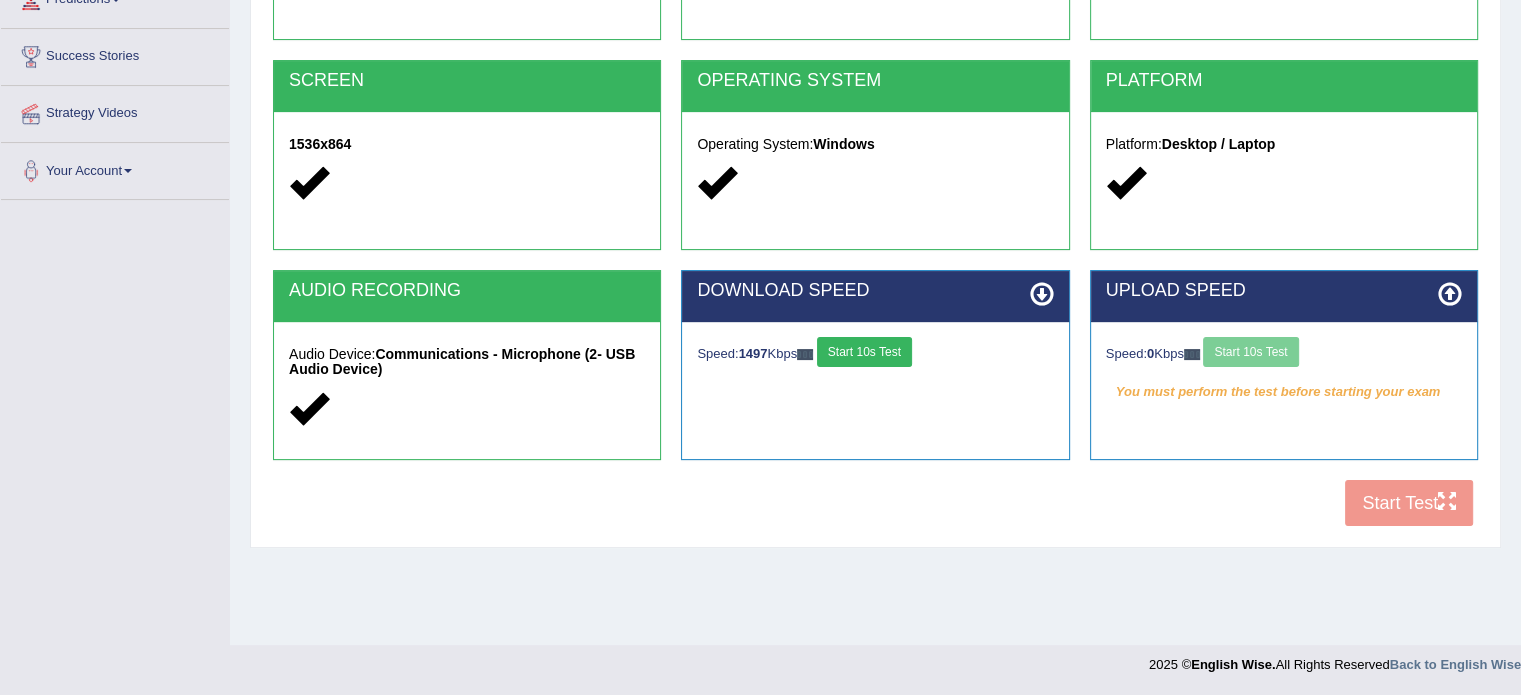 click on "Speed:  0  Kbps    Start 10s Test" at bounding box center (1284, 354) 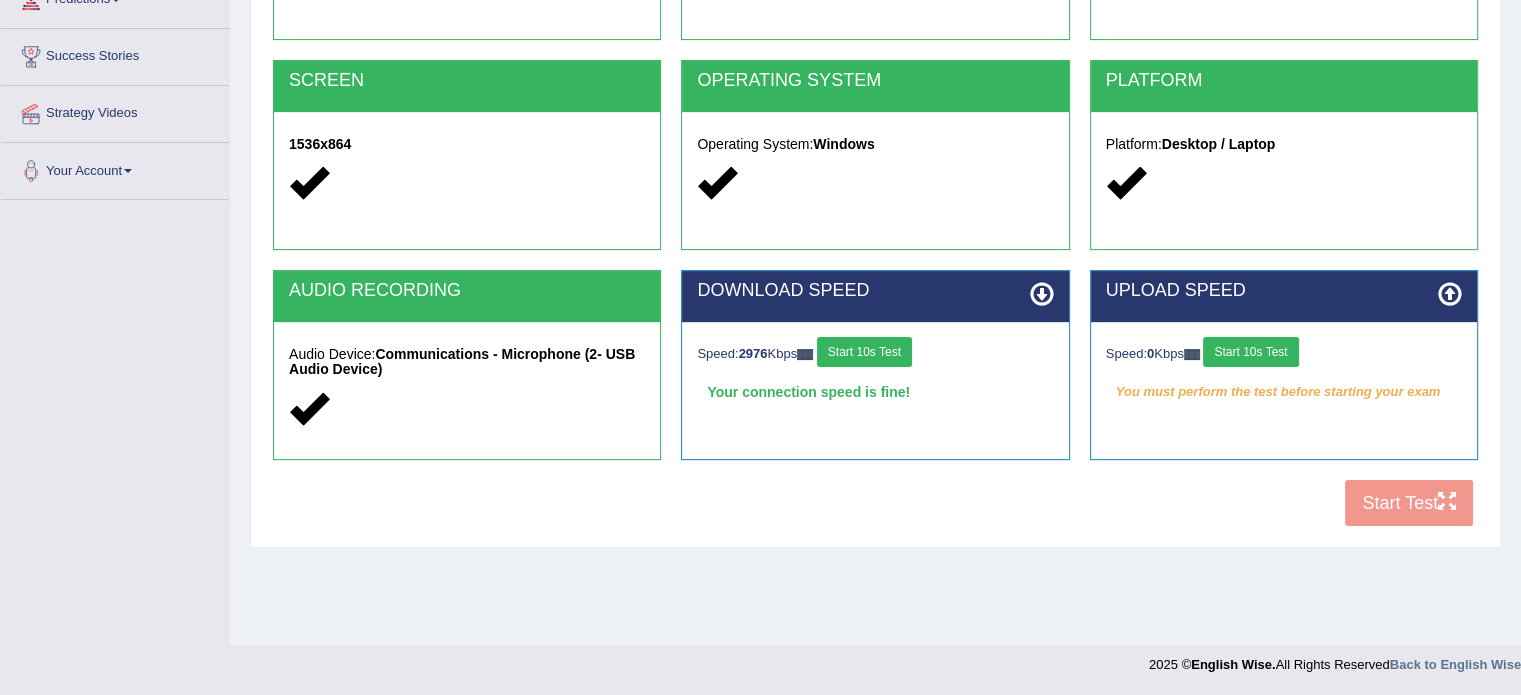 drag, startPoint x: 1278, startPoint y: 356, endPoint x: 1164, endPoint y: 401, distance: 122.56019 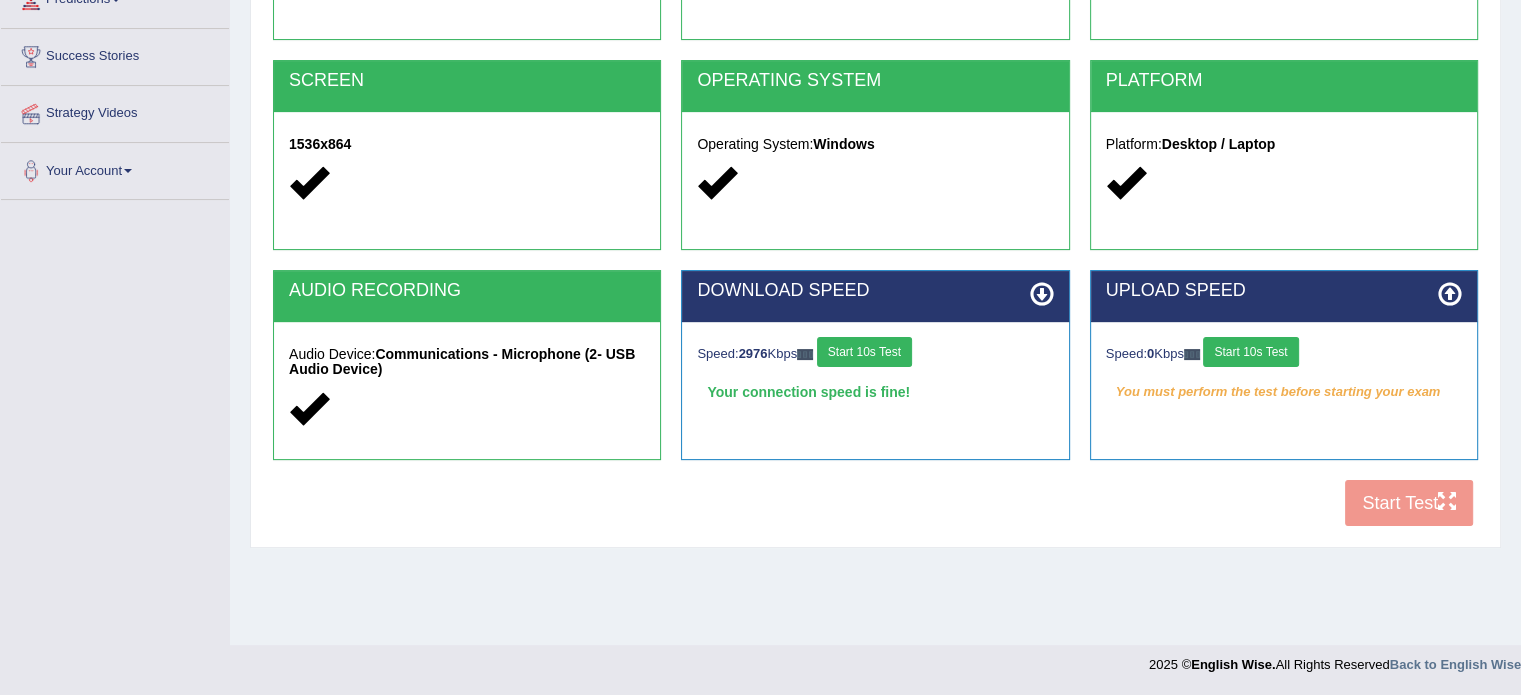 click on "Speed:  0  Kbps    Start 10s Test
You must perform the test before starting your exam" at bounding box center (1284, 372) 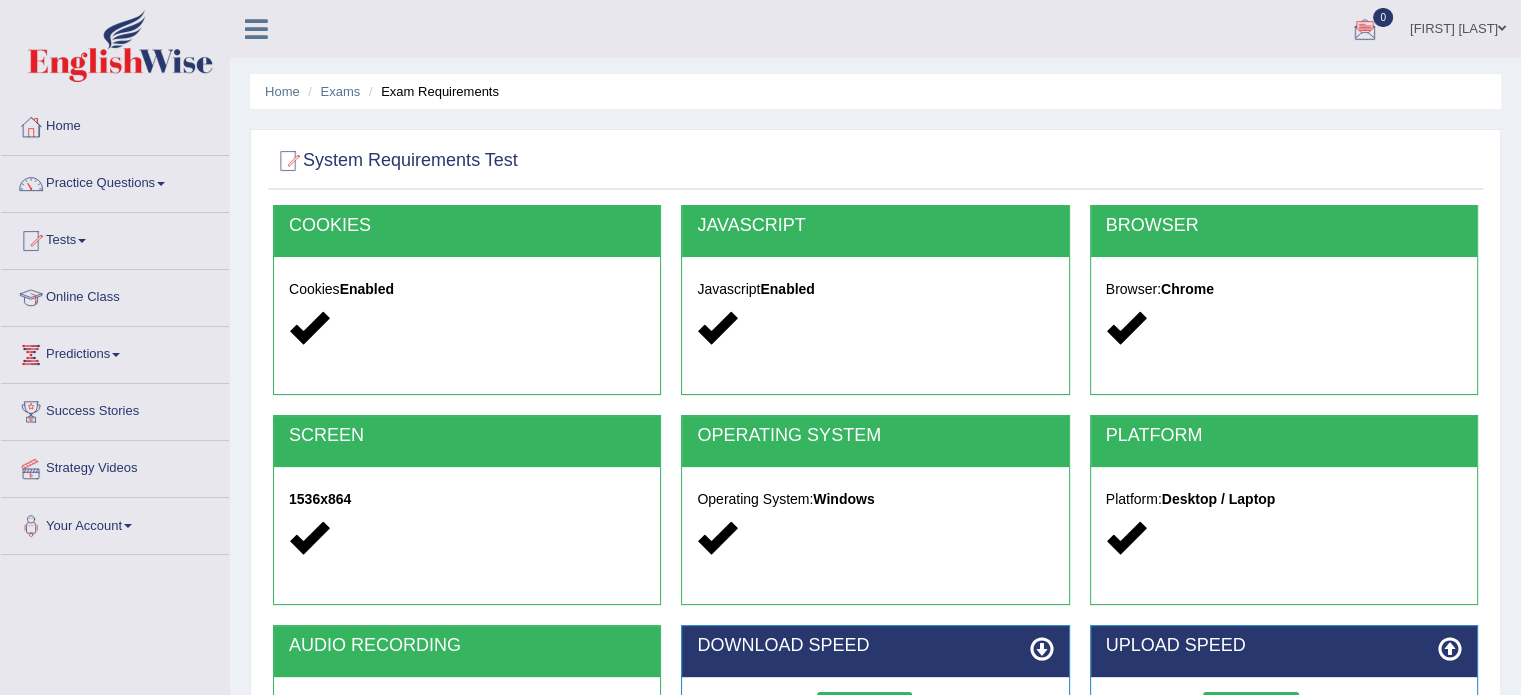 scroll, scrollTop: 355, scrollLeft: 0, axis: vertical 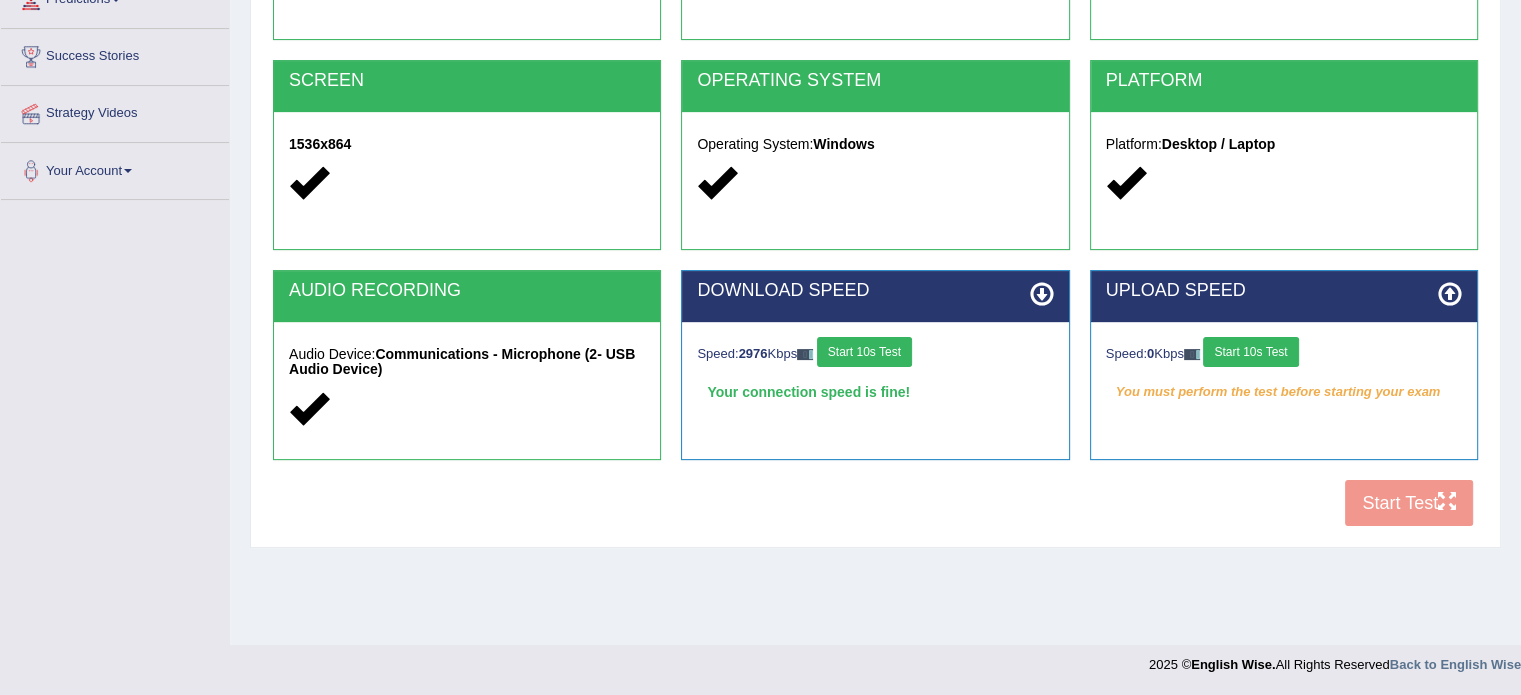 click on "Home
Exams
Exam Requirements
System Requirements Test
COOKIES
Cookies  Enabled
JAVASCRIPT
Javascript  Enabled
BROWSER
Browser:  Chrome
SCREEN
1536x864
OPERATING SYSTEM
Operating System:  Windows
PLATFORM
Platform:  Desktop / Laptop
AUDIO RECORDING
Audio Device:  Communications - Microphone (2- USB Audio Device)
DOWNLOAD SPEED
Speed:  2976  Kbps    Start 10s Test
Your connection speed is fine!
Select Audio Quality
UPLOAD SPEED
0" at bounding box center [875, 145] 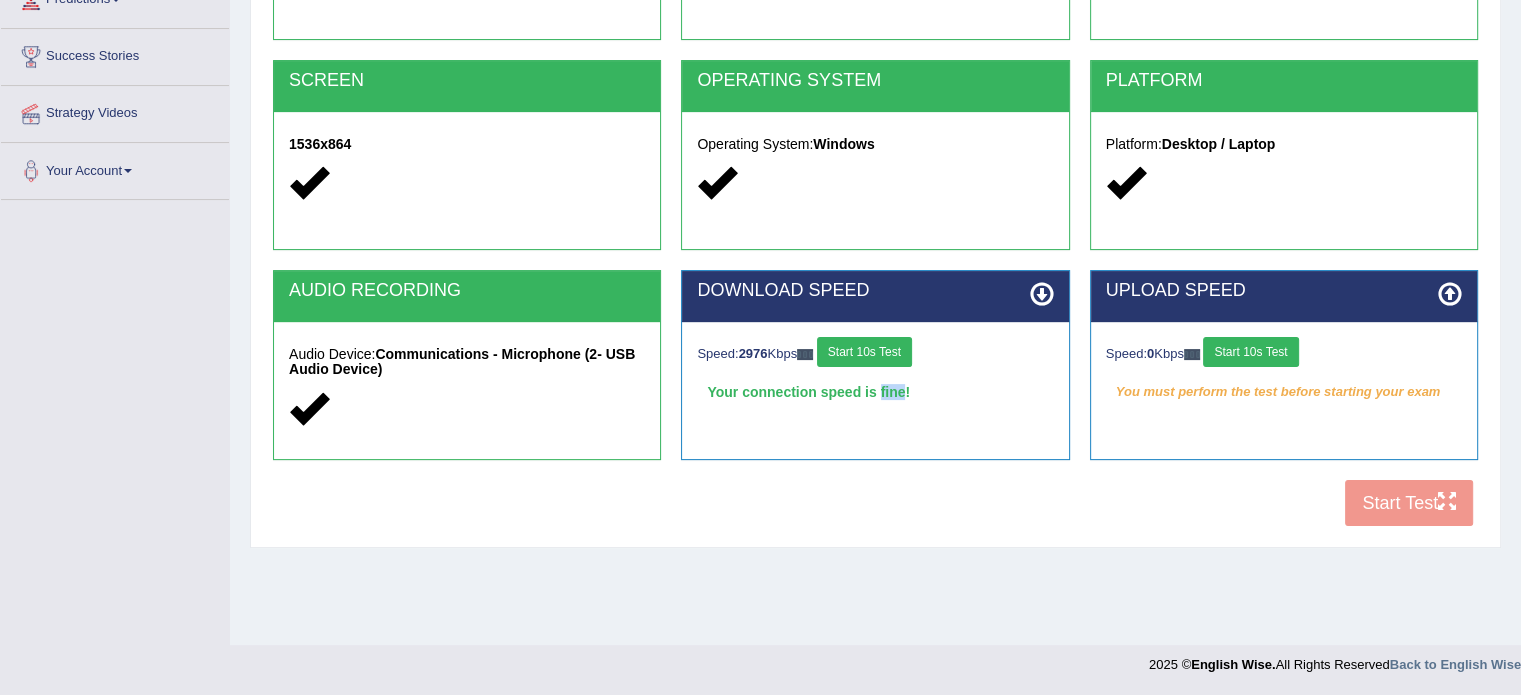 click on "Your connection speed is fine!" at bounding box center [875, 392] 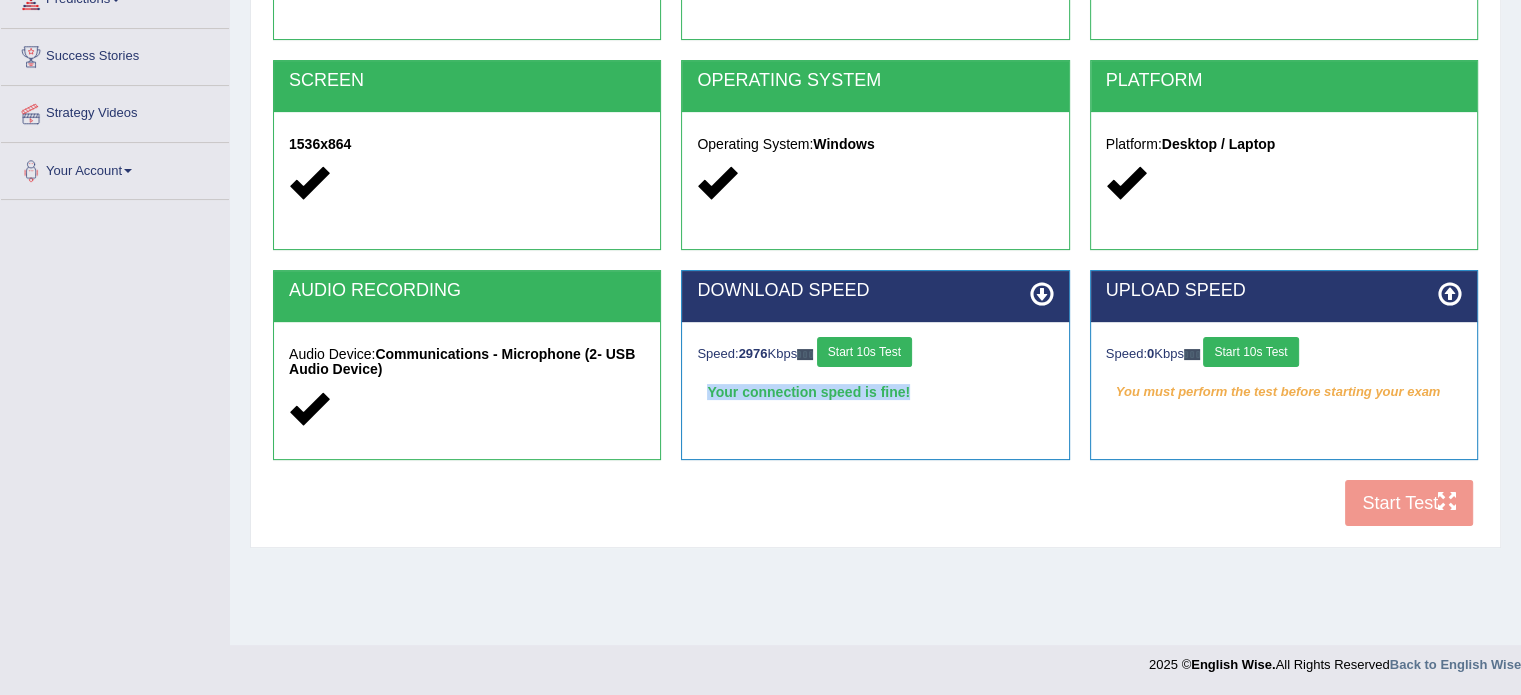 click on "Your connection speed is fine!" at bounding box center [875, 392] 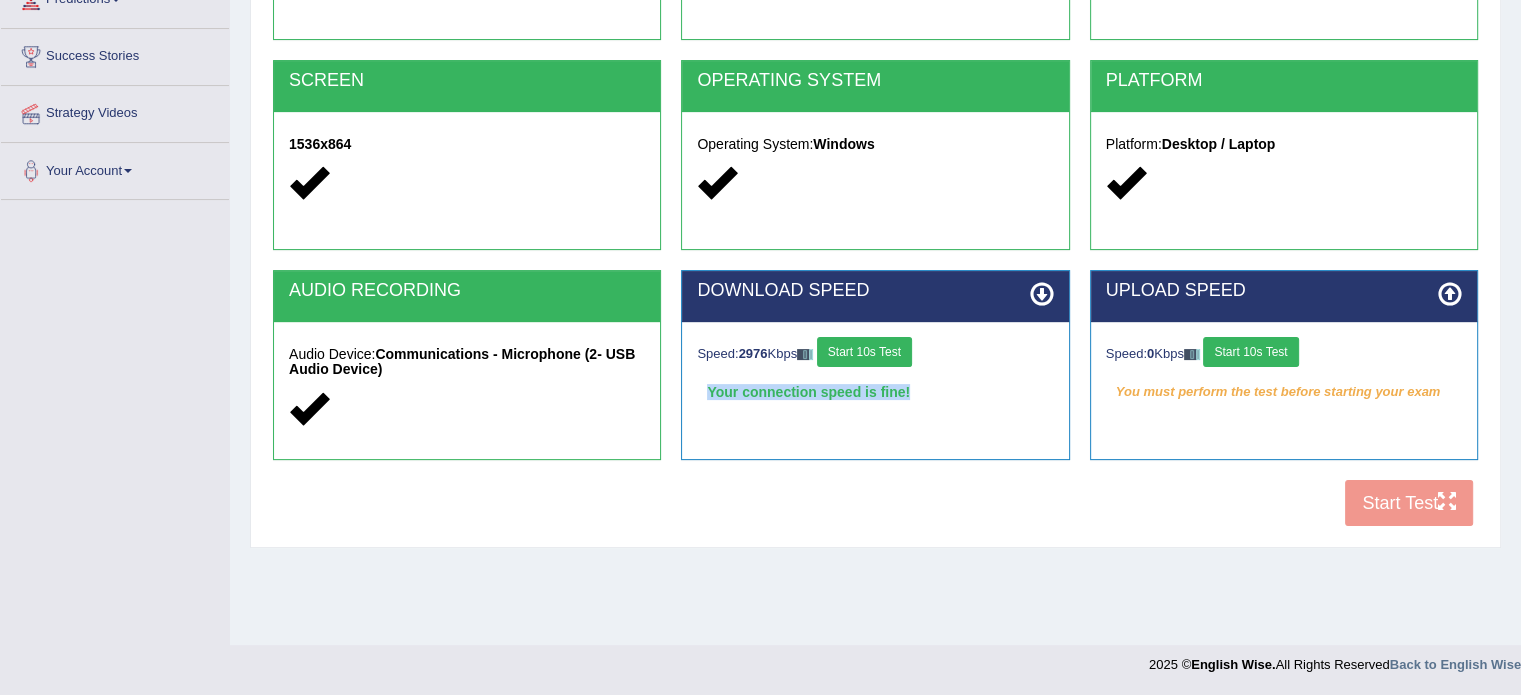 click on "Your connection speed is fine!" at bounding box center (875, 392) 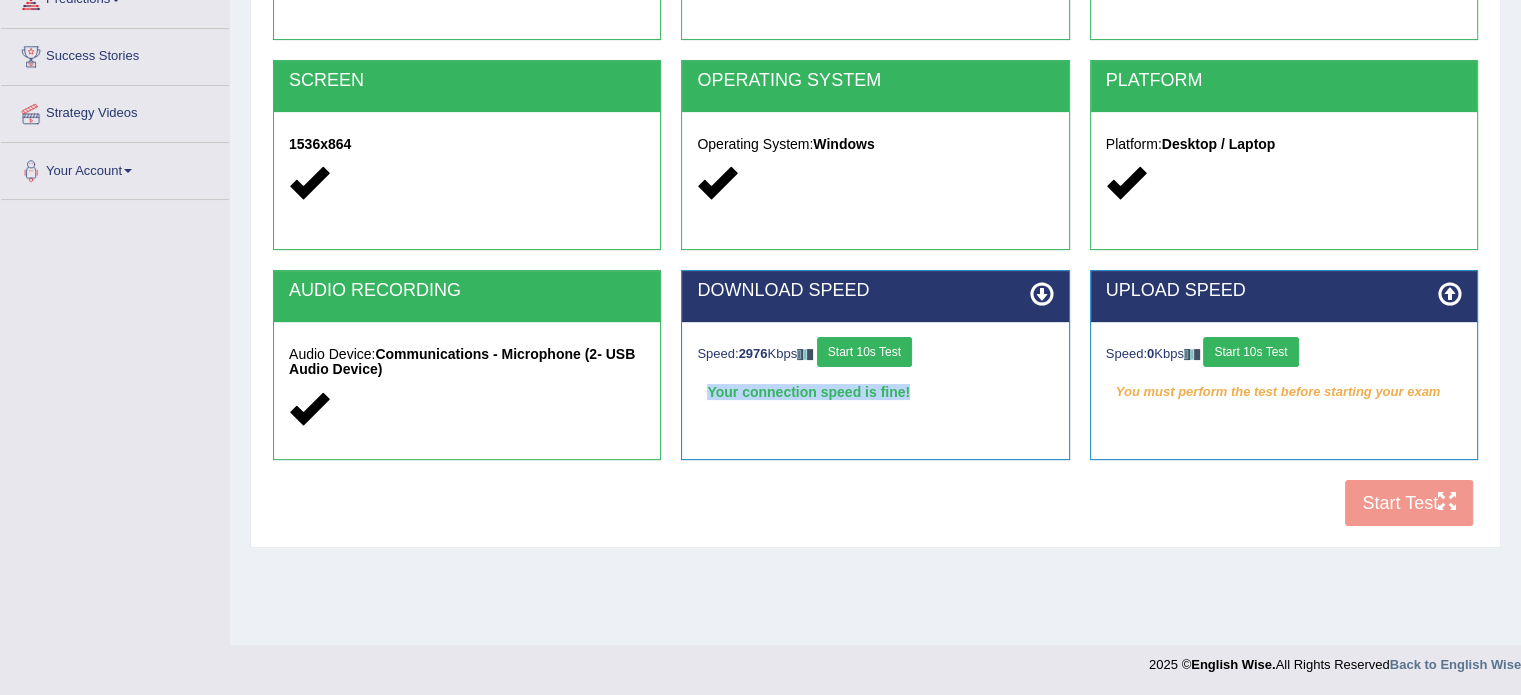 drag, startPoint x: 968, startPoint y: 451, endPoint x: 1054, endPoint y: 285, distance: 186.95454 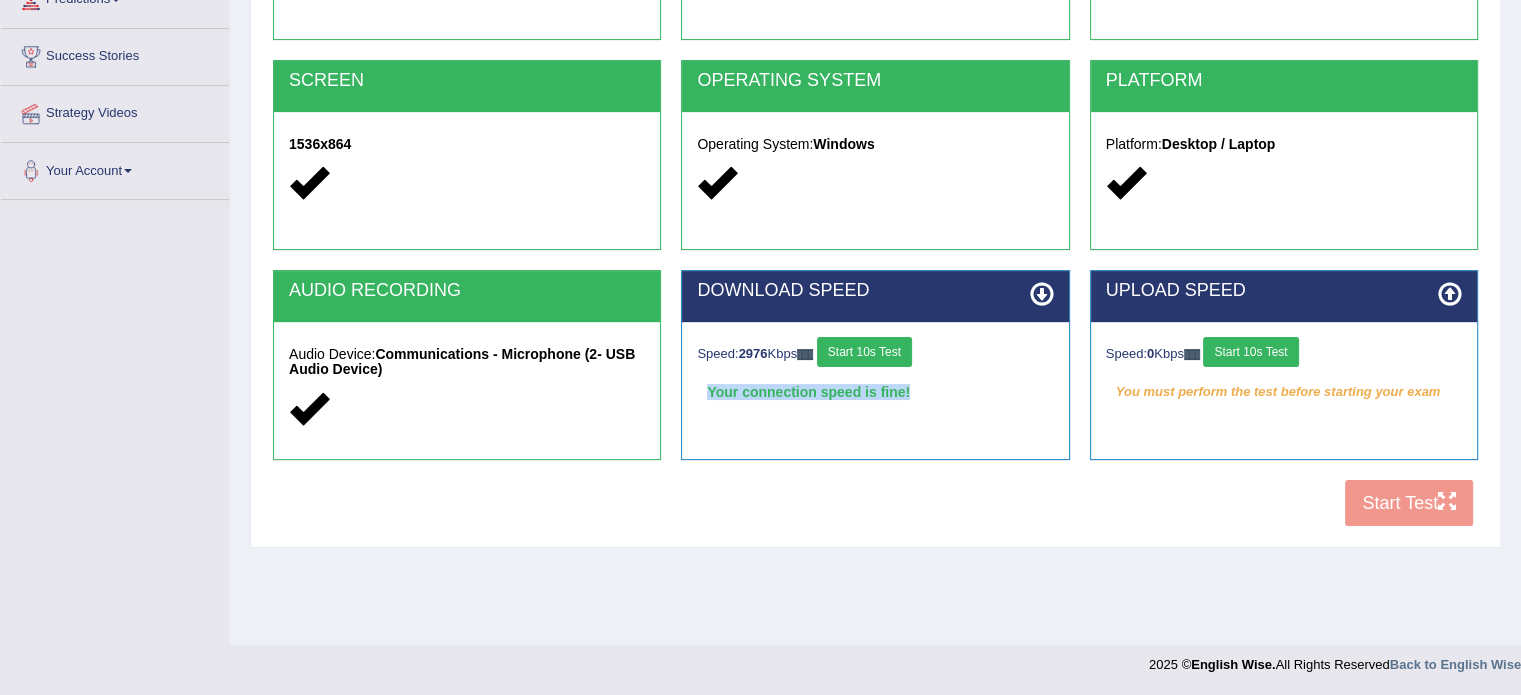 click on "DOWNLOAD SPEED
Speed:  2976  Kbps    Start 10s Test
Your connection speed is fine!
Select Audio Quality" at bounding box center (875, 365) 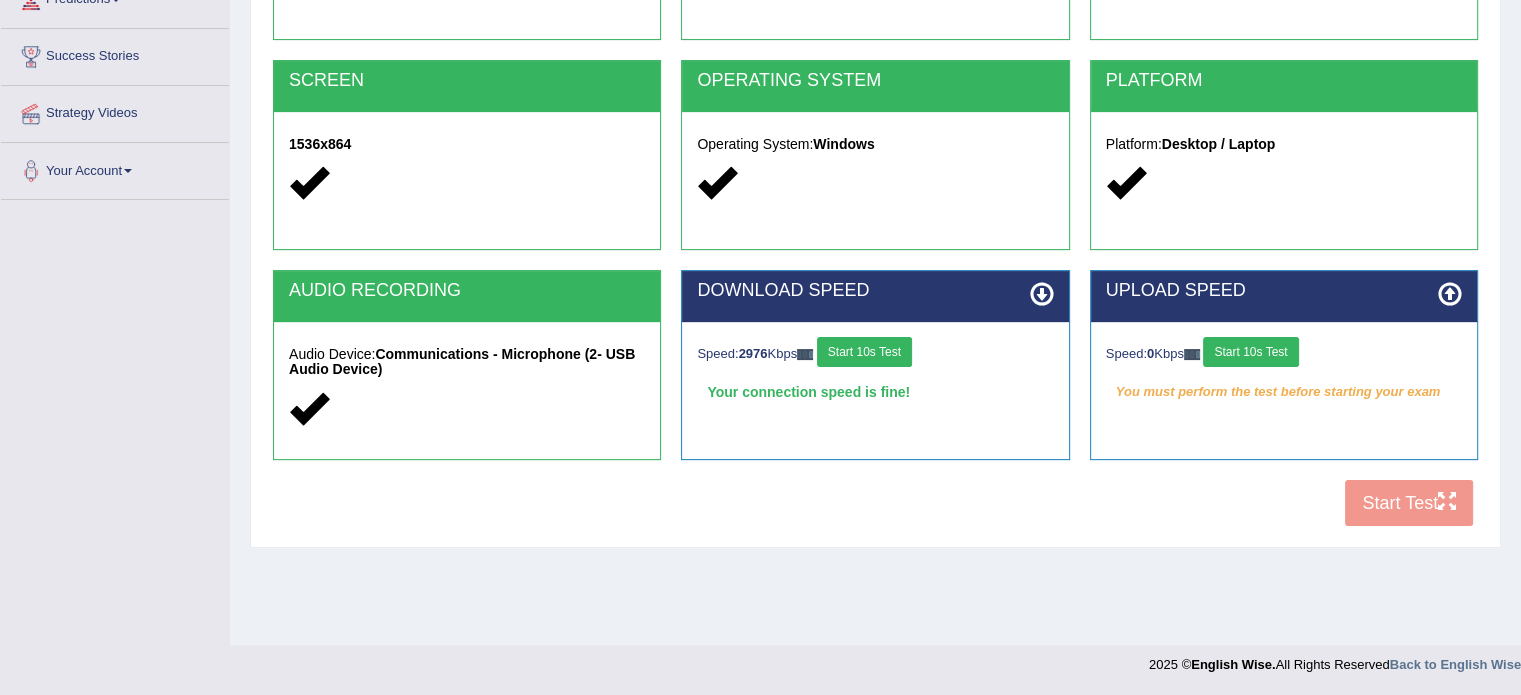click at bounding box center [1042, 294] 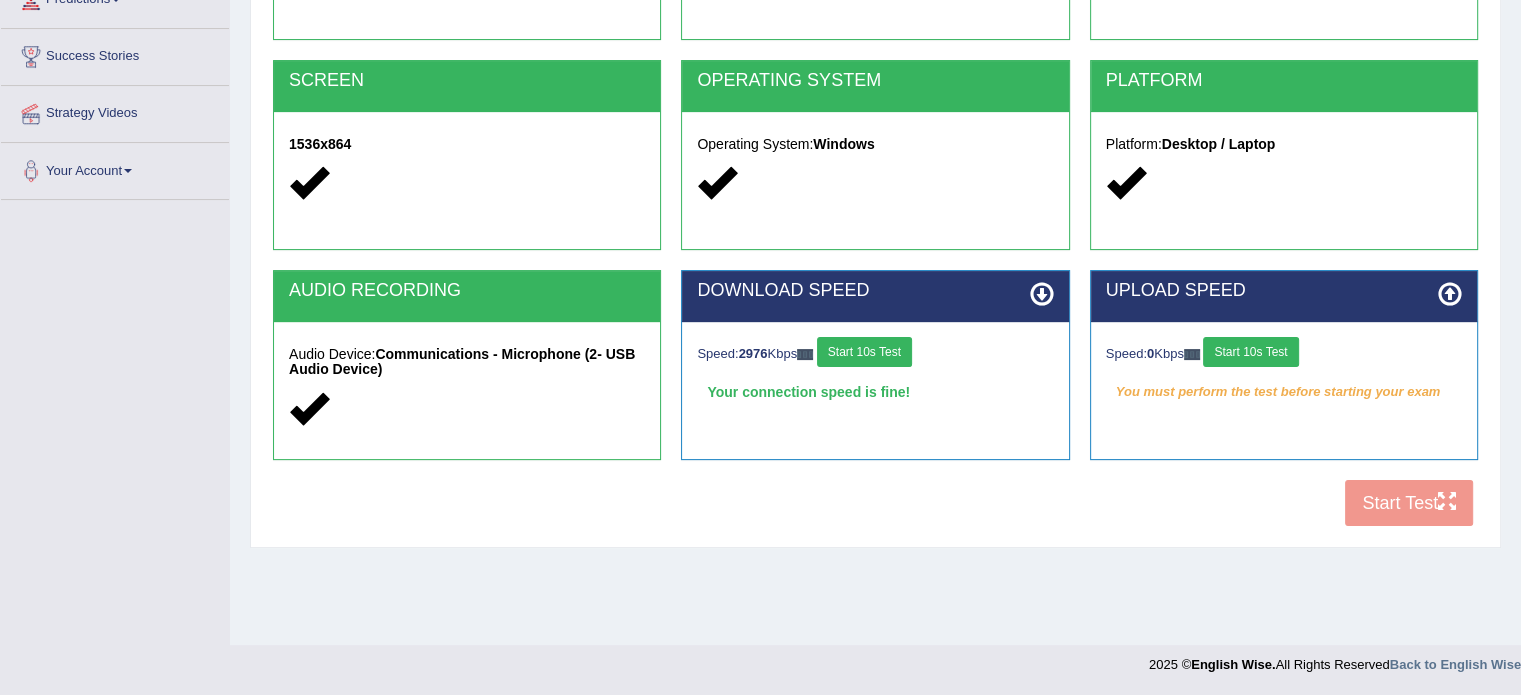 drag, startPoint x: 1050, startPoint y: 286, endPoint x: 1037, endPoint y: 289, distance: 13.341664 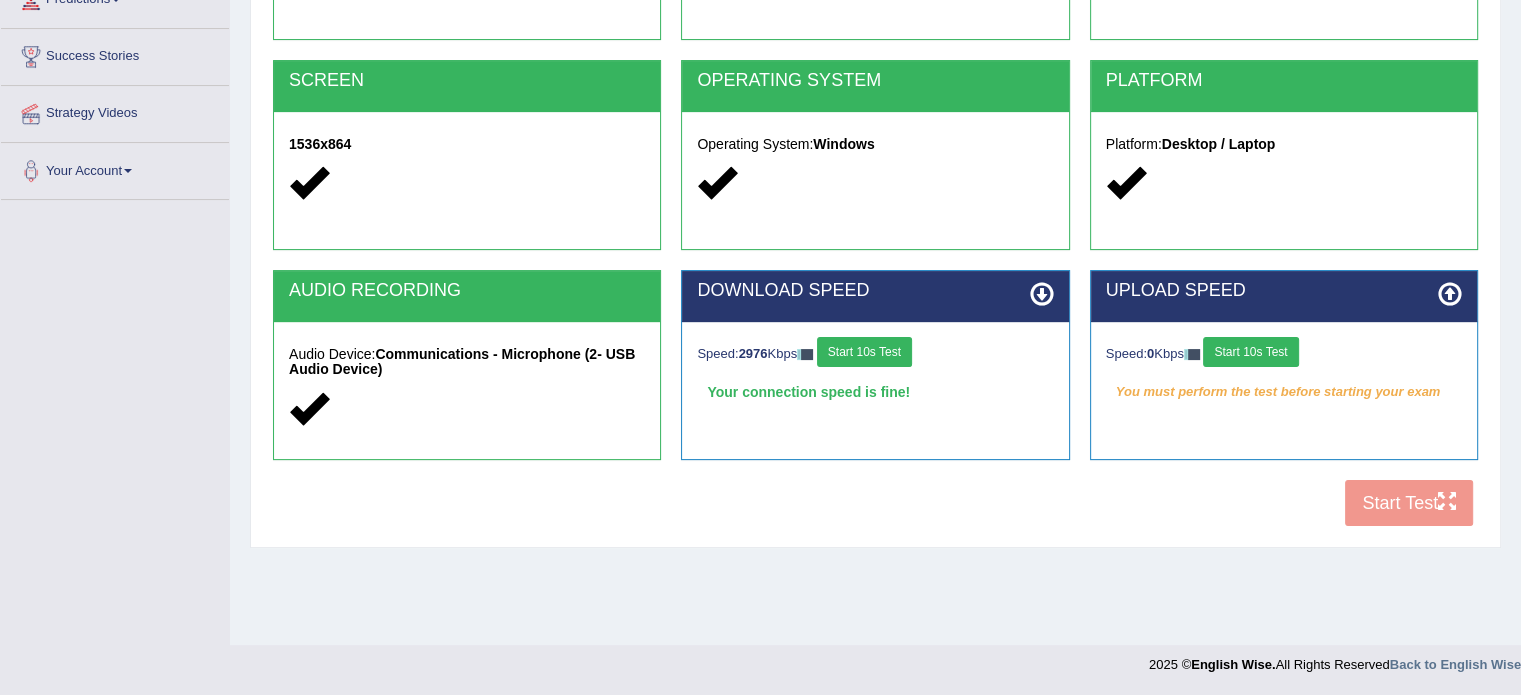 click at bounding box center (1042, 294) 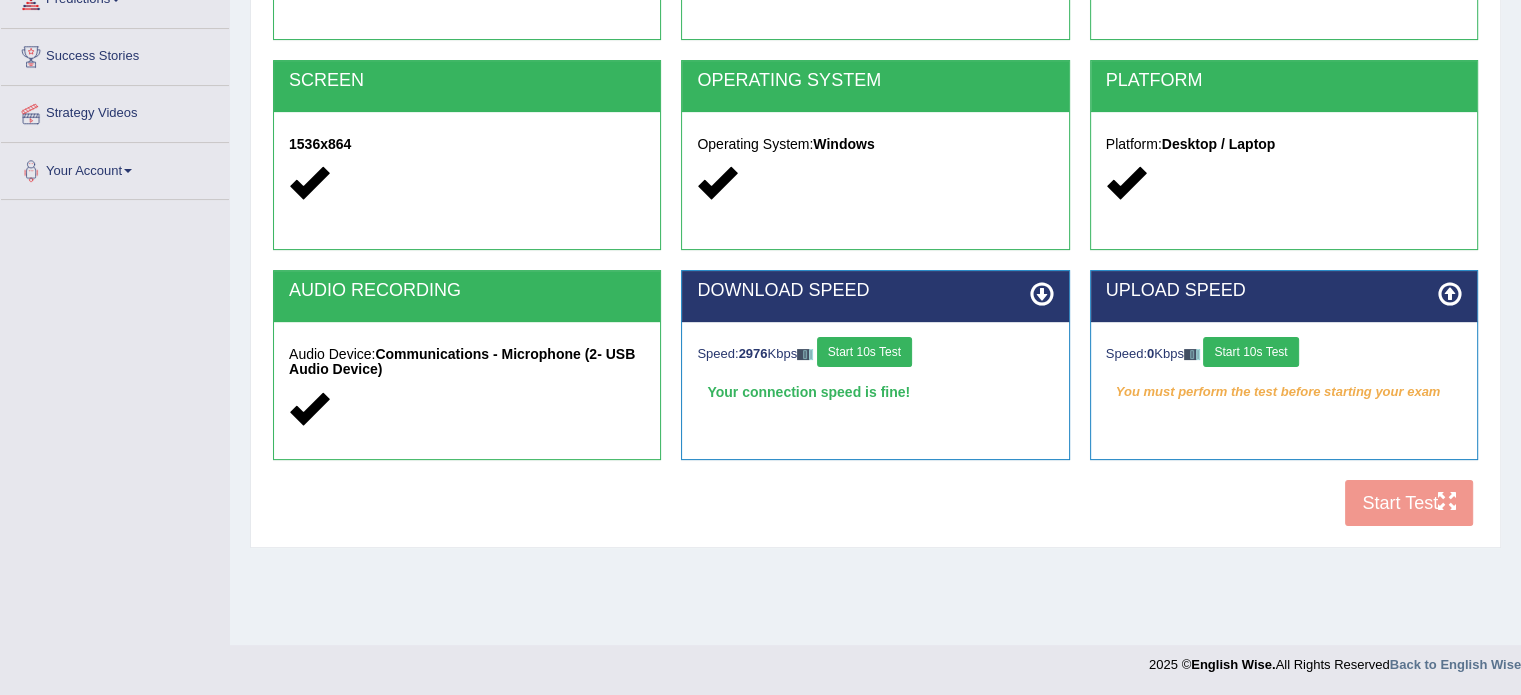 click at bounding box center (1042, 294) 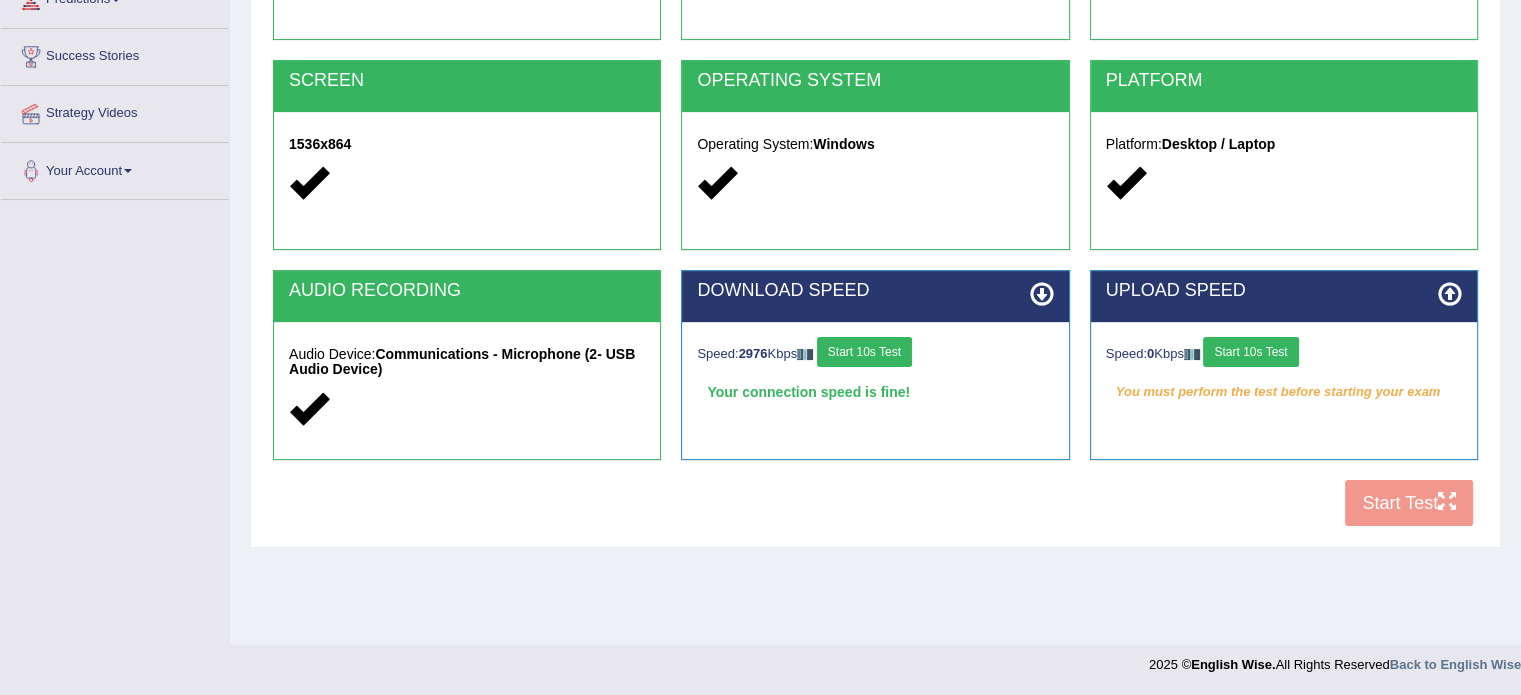 click on "COOKIES
Cookies  Enabled
JAVASCRIPT
Javascript  Enabled
BROWSER
Browser:  Chrome
SCREEN
1536x864
OPERATING SYSTEM
Operating System:  Windows
PLATFORM
Platform:  Desktop / Laptop
AUDIO RECORDING
Audio Device:  Communications - Microphone (2- USB Audio Device)
DOWNLOAD SPEED
Speed:  2976  Kbps    Start 10s Test
Your connection speed is fine!
Select Audio Quality
UPLOAD SPEED
Speed:  0  Kbps    Start 10s Test
You must perform the test before starting your exam
Start Test" at bounding box center [875, 193] 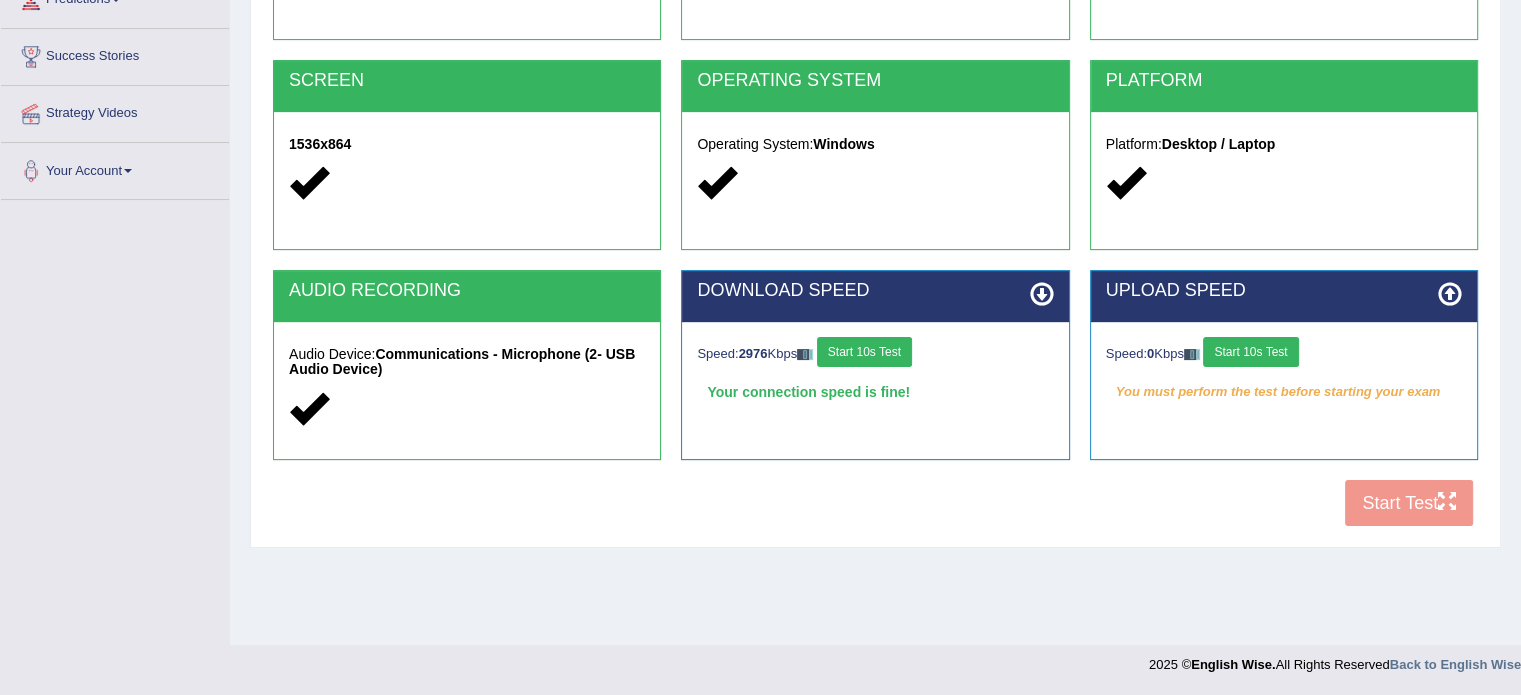 scroll, scrollTop: 0, scrollLeft: 0, axis: both 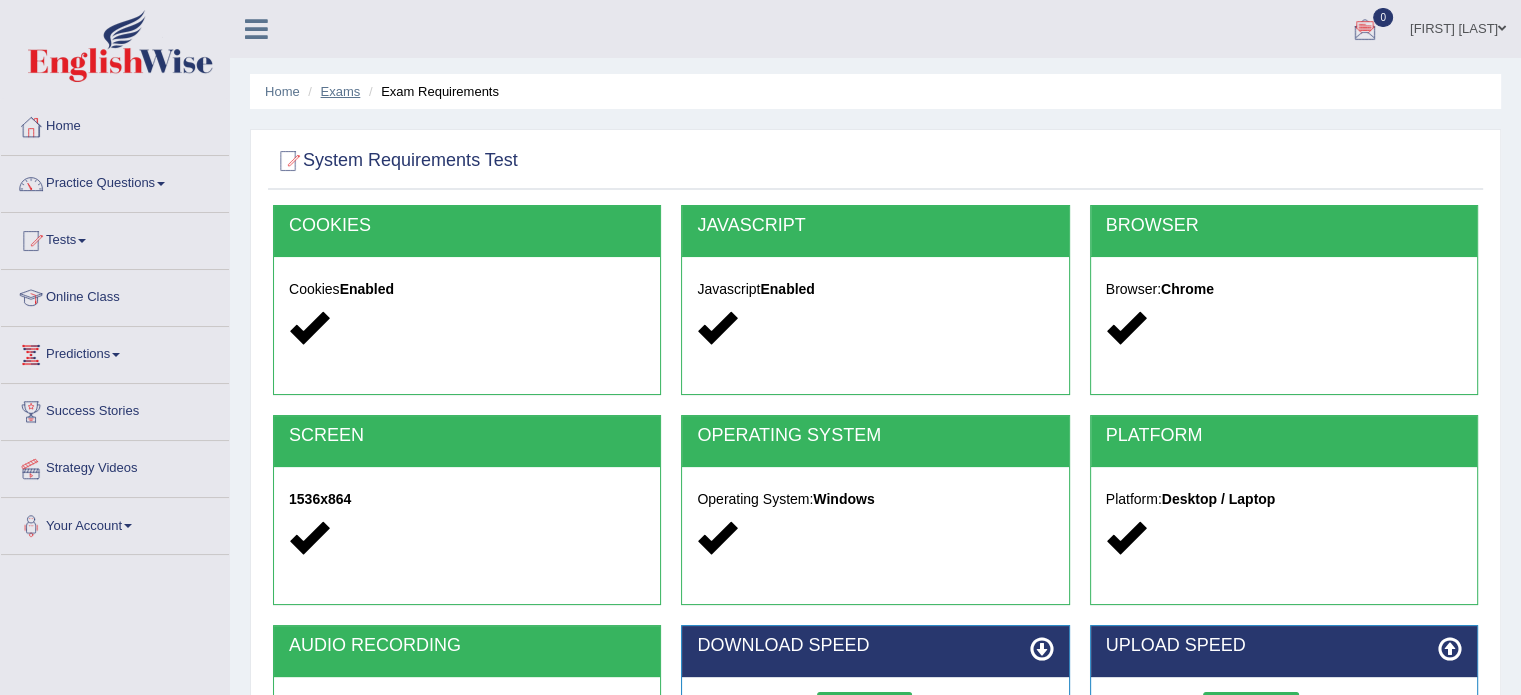 click on "Exams" at bounding box center (341, 91) 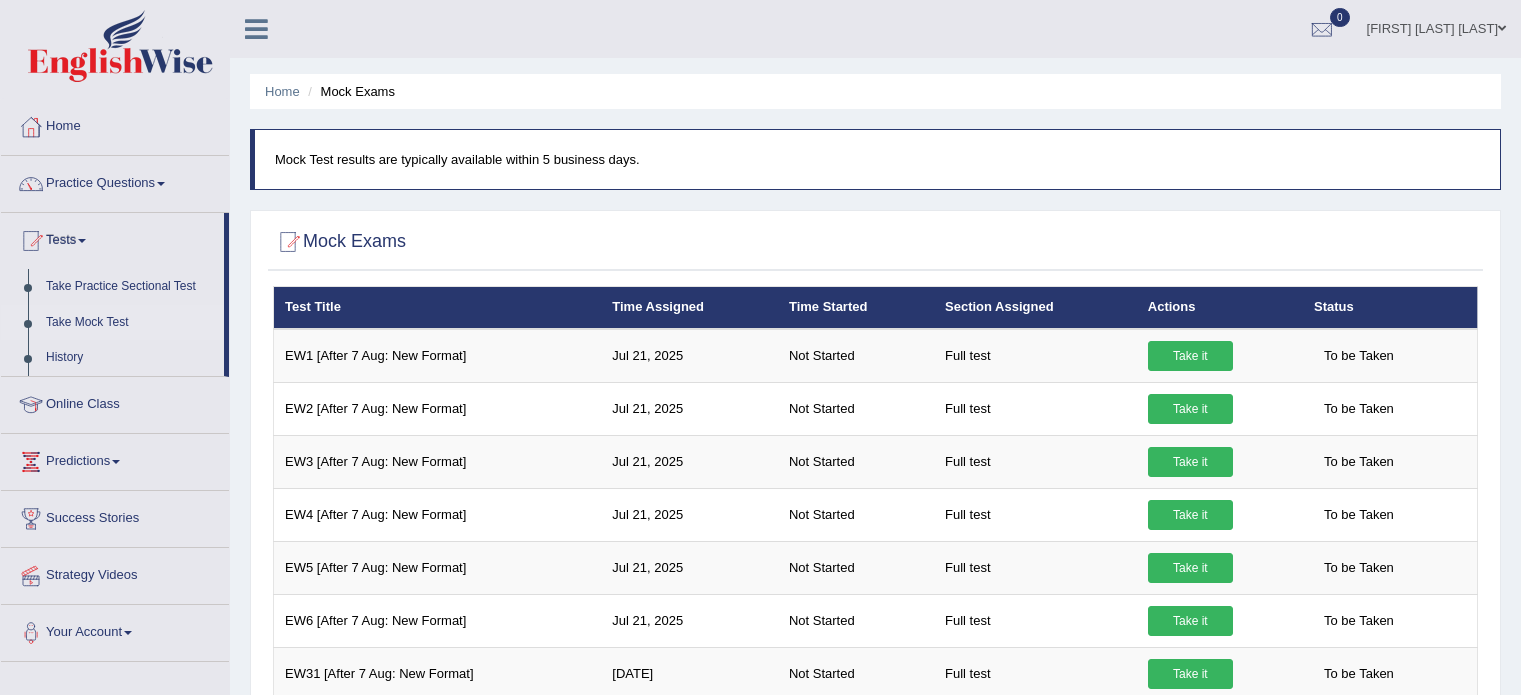 scroll, scrollTop: 0, scrollLeft: 0, axis: both 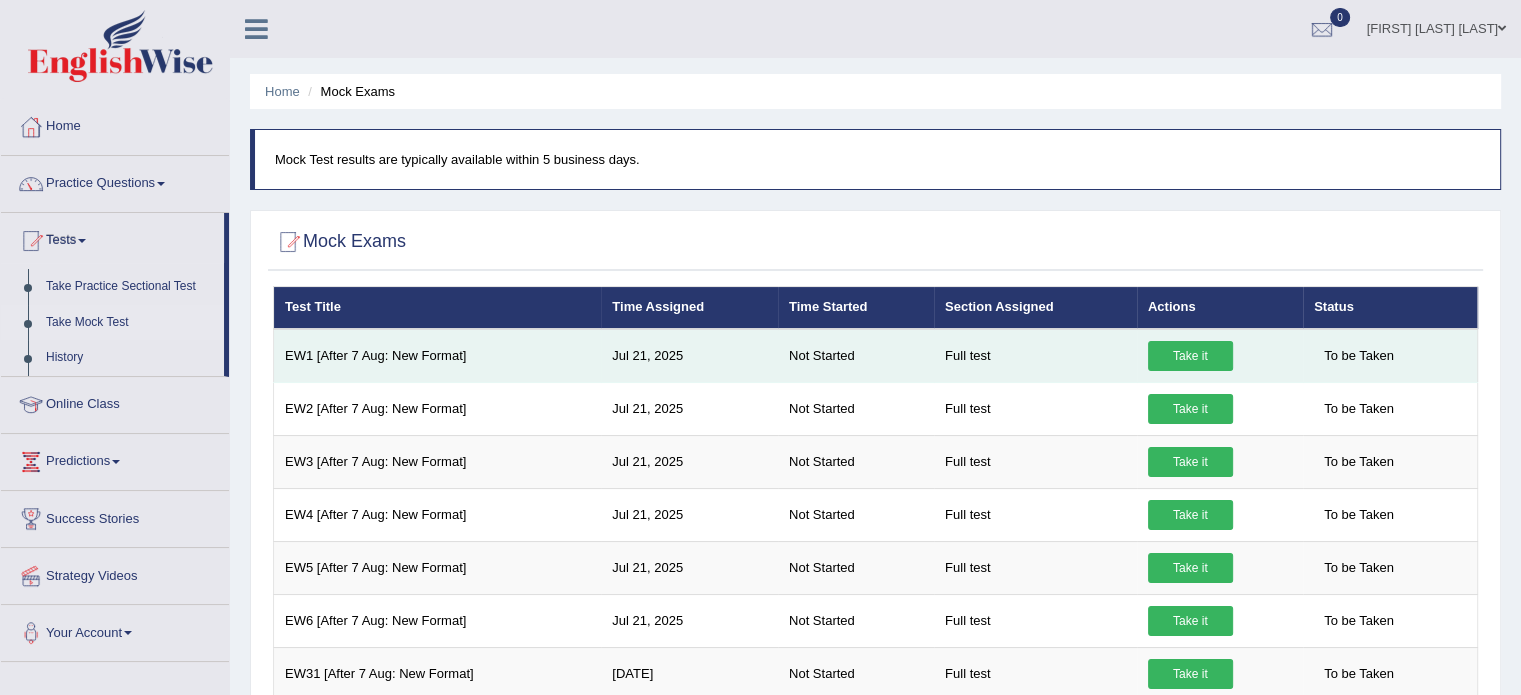 click on "Take it" at bounding box center [1190, 356] 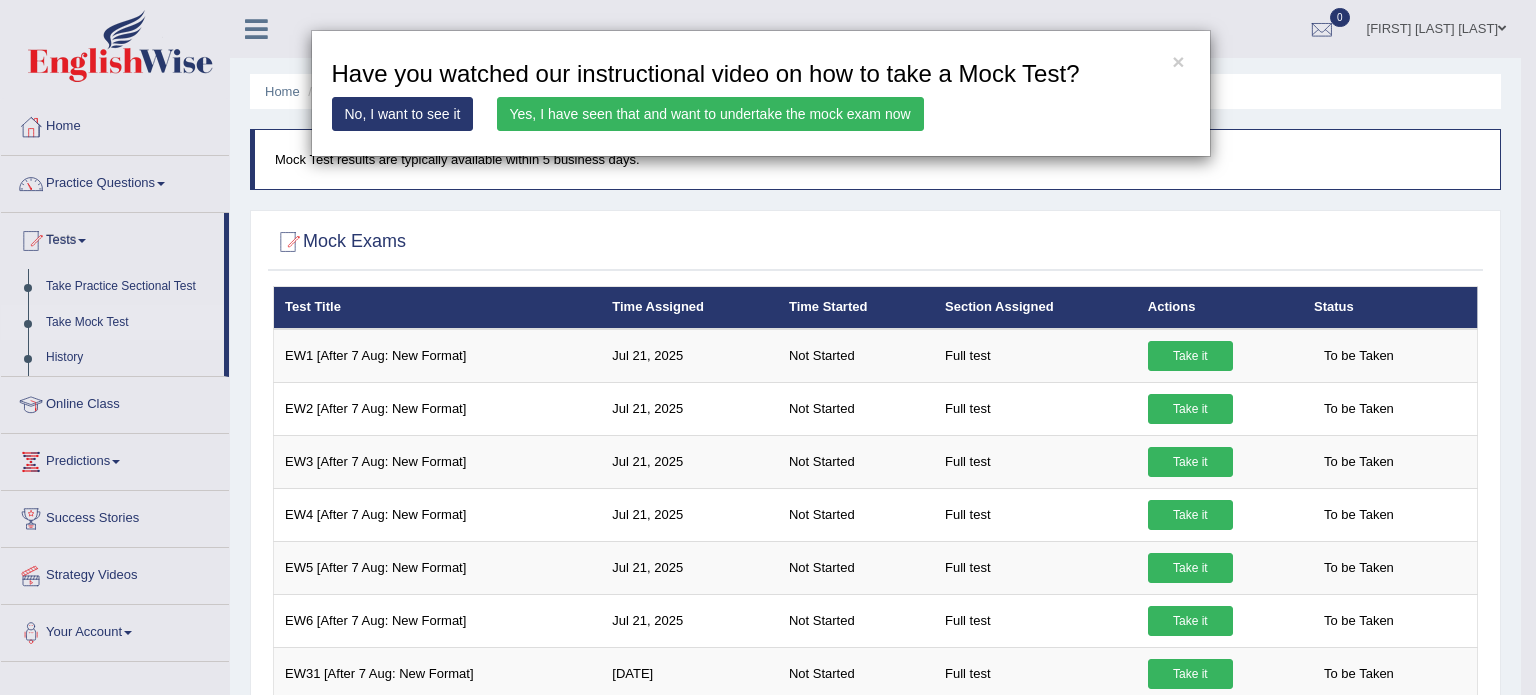 click on "Yes, I have seen that and want to undertake the mock exam now" at bounding box center [710, 114] 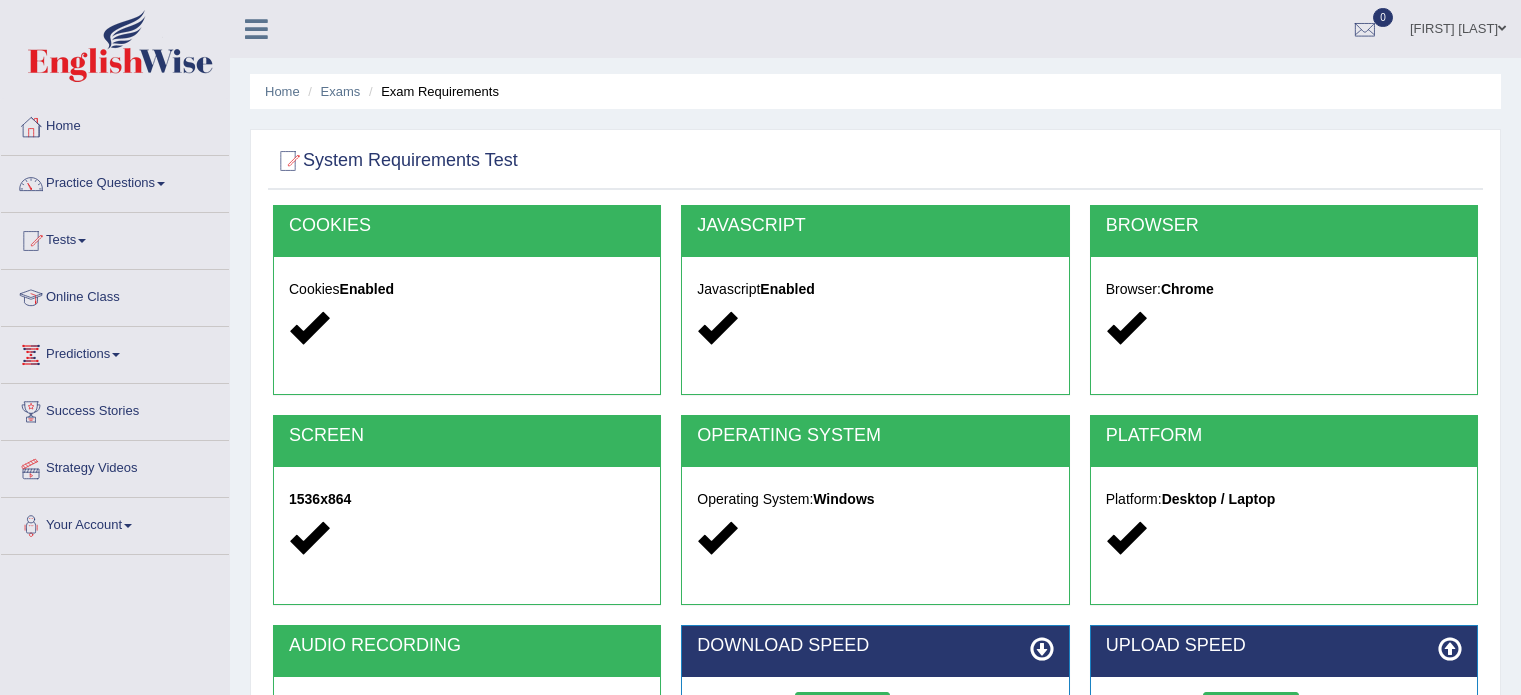 scroll, scrollTop: 0, scrollLeft: 0, axis: both 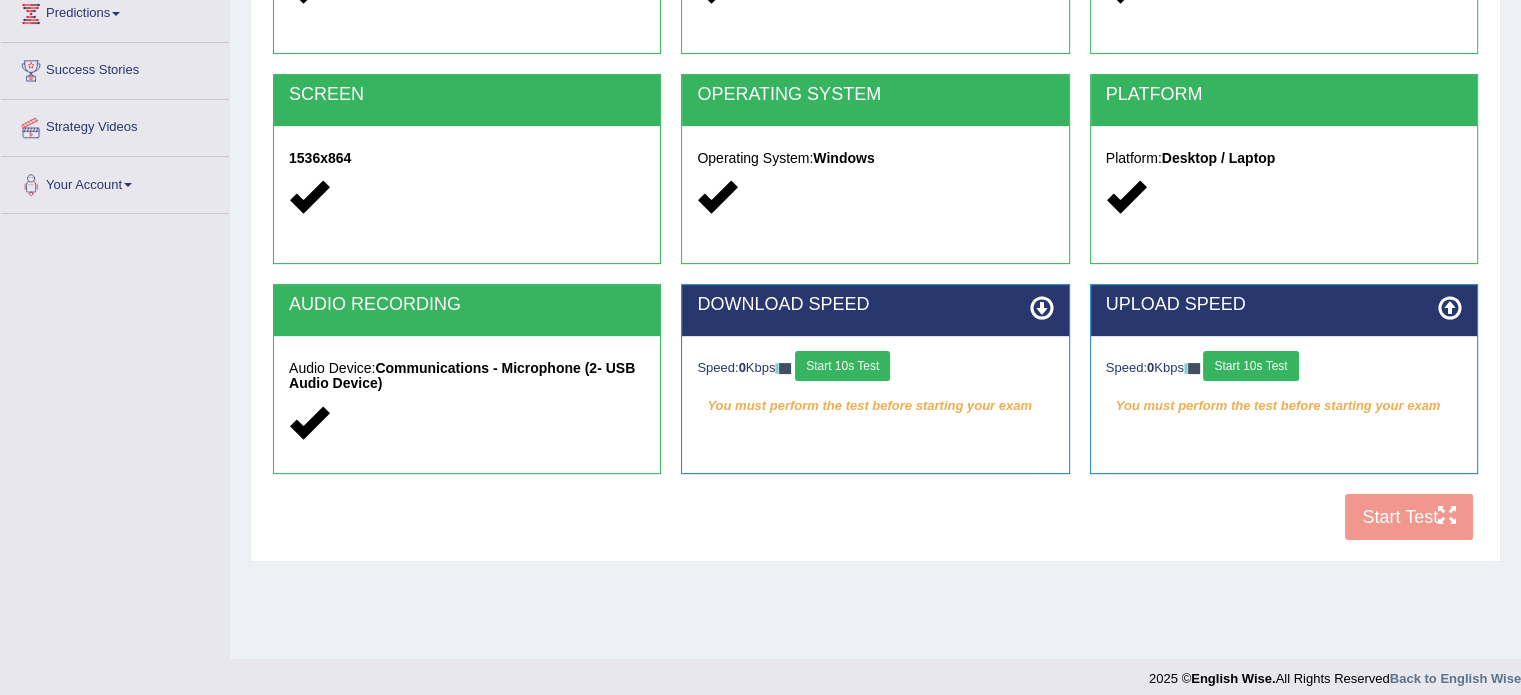 click on "Start 10s Test" at bounding box center (842, 366) 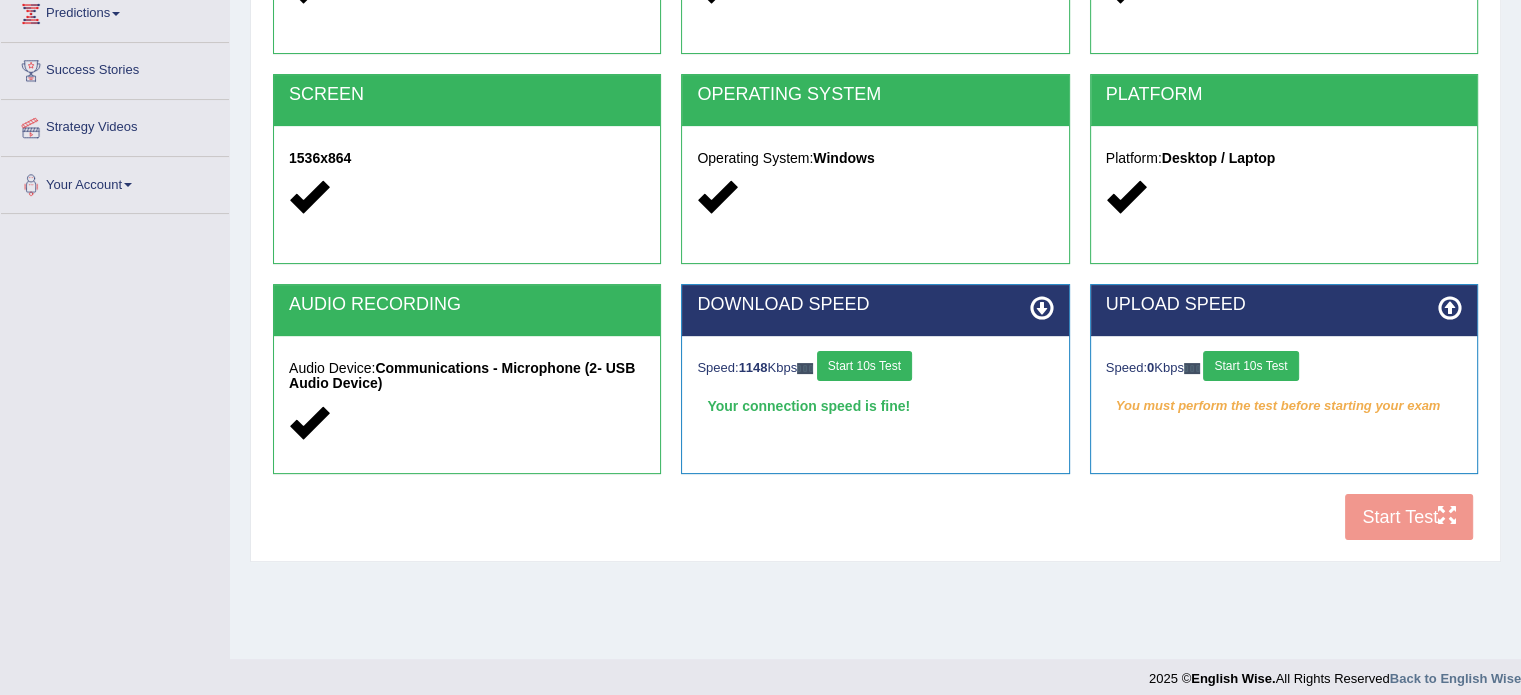 click on "Start 10s Test" at bounding box center (1250, 366) 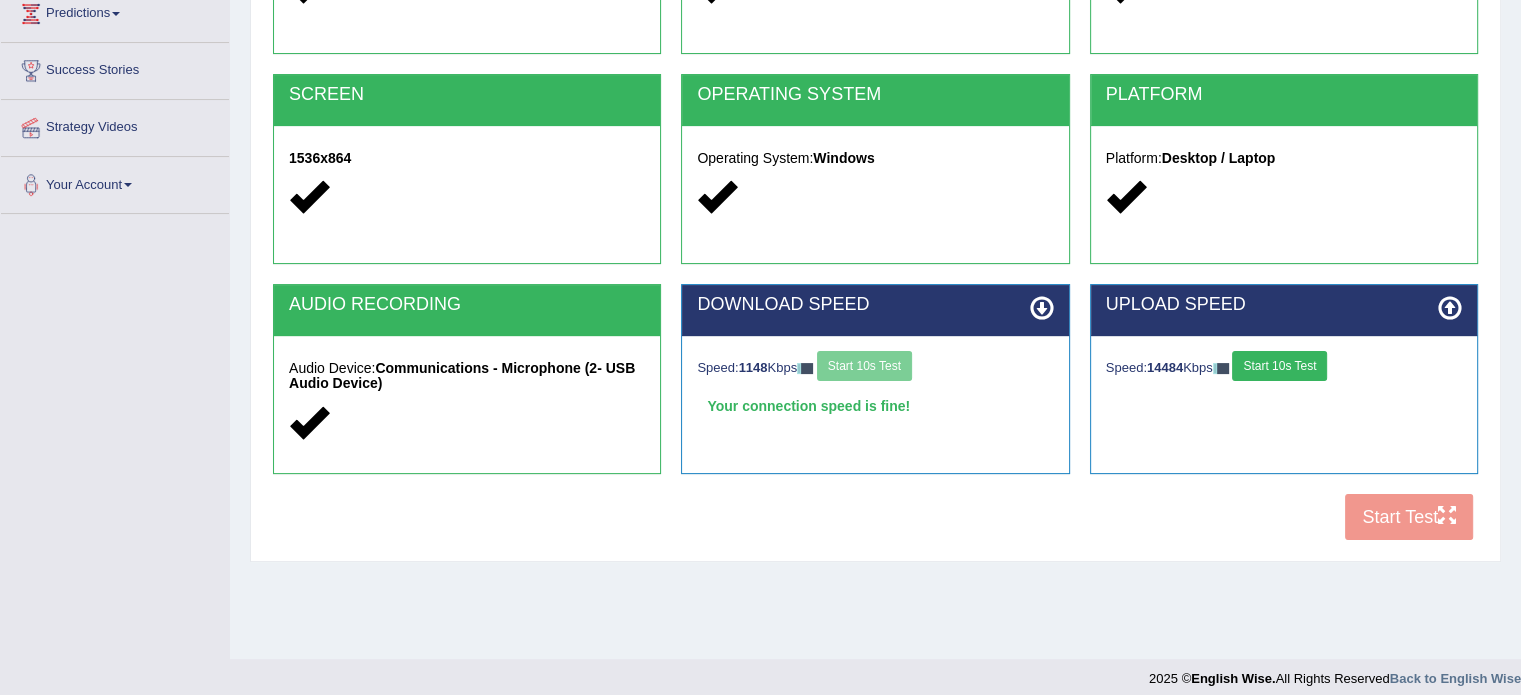 click on "Start 10s Test" at bounding box center [1279, 366] 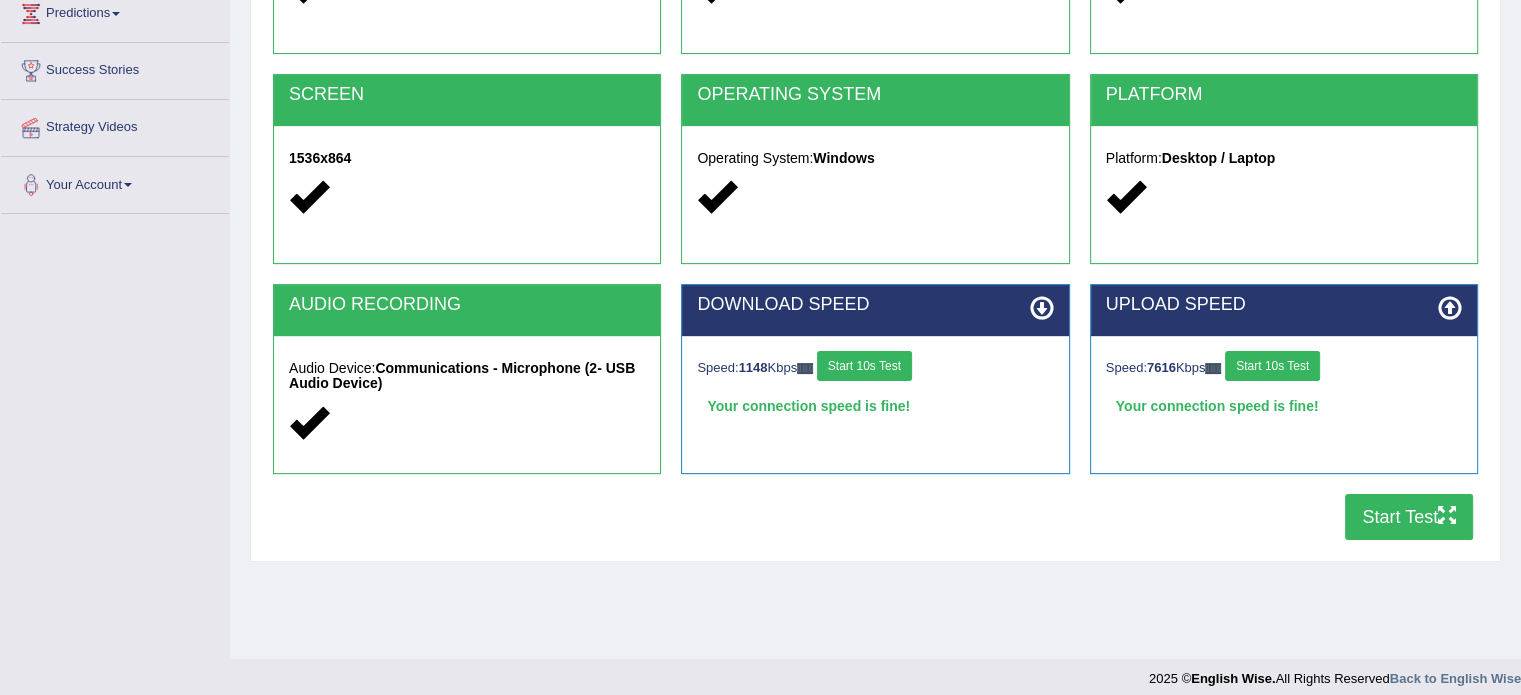 click on "Start Test" at bounding box center [1409, 517] 